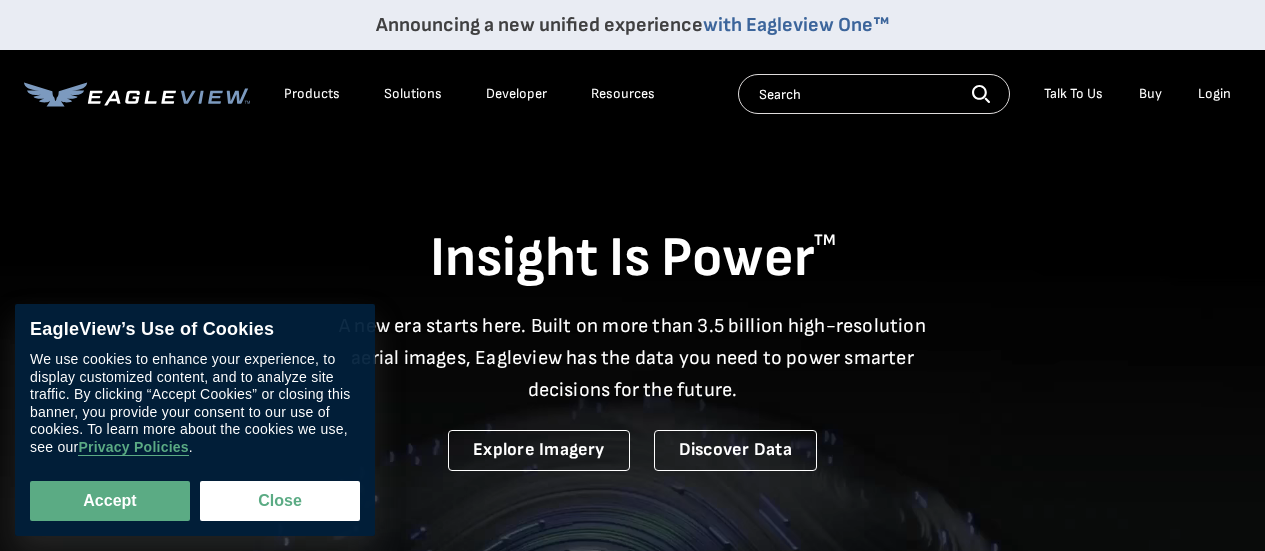 scroll, scrollTop: 0, scrollLeft: 0, axis: both 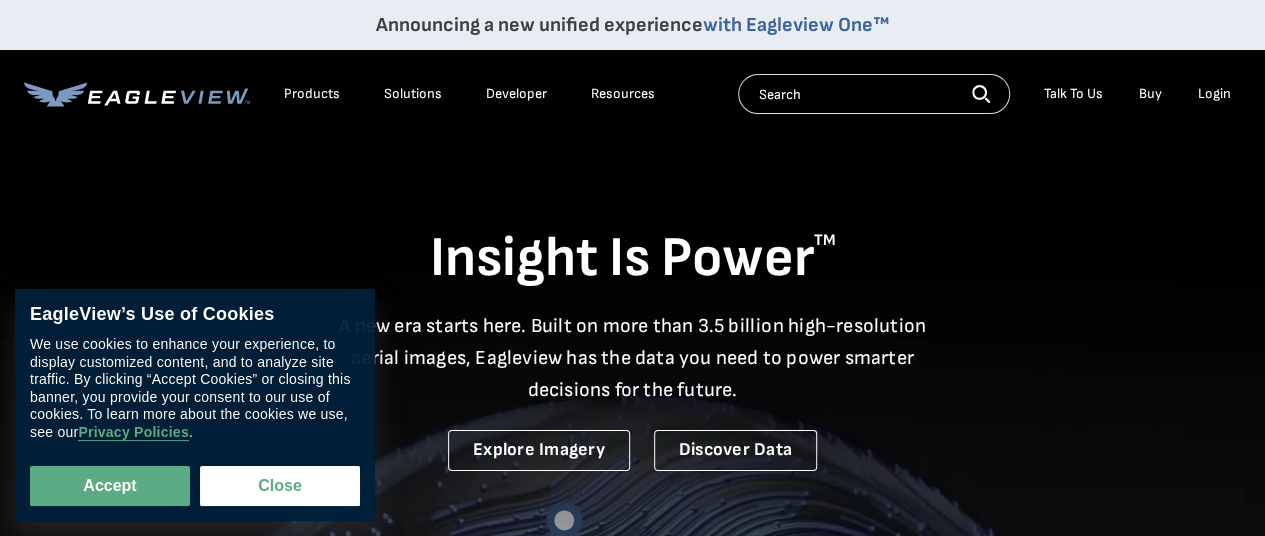 click on "Login" at bounding box center [1214, 94] 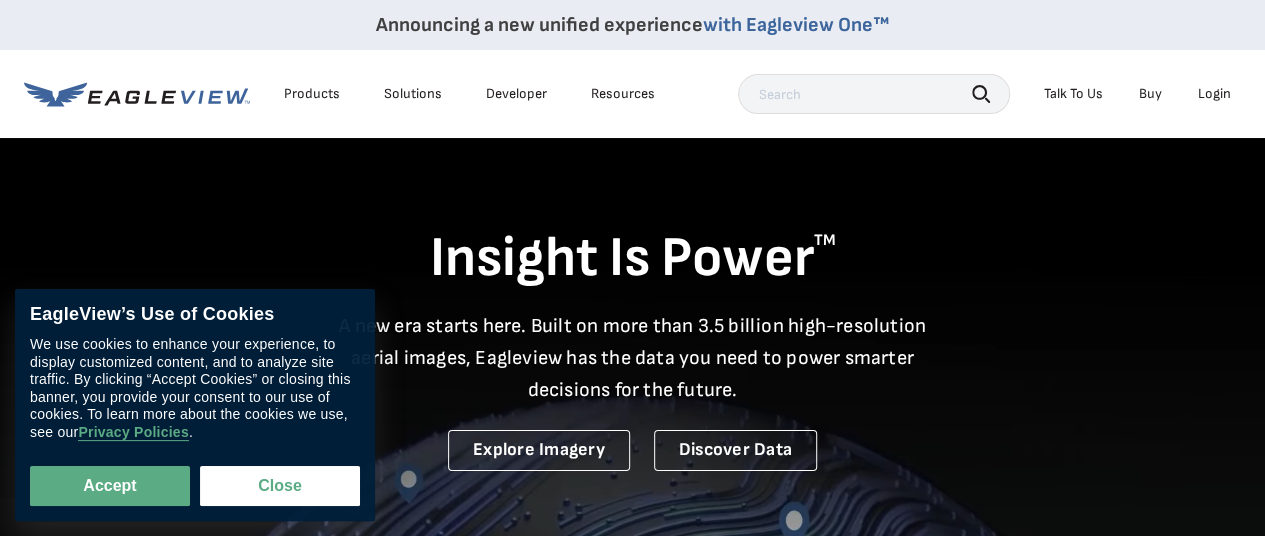click on "Login" at bounding box center [1214, 94] 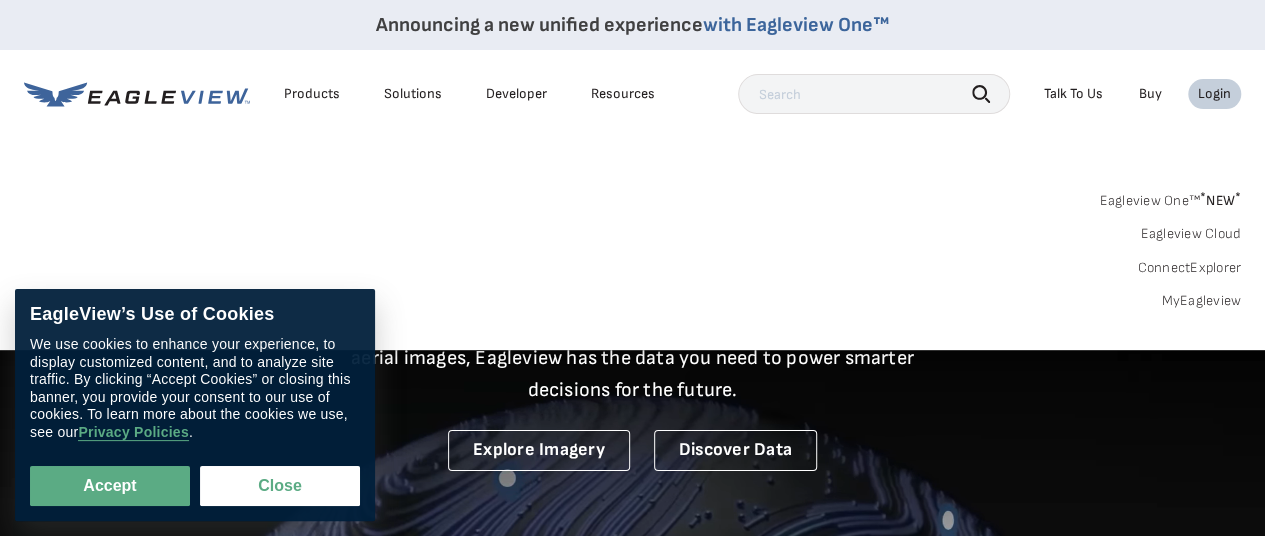 click on "Login" at bounding box center (1214, 94) 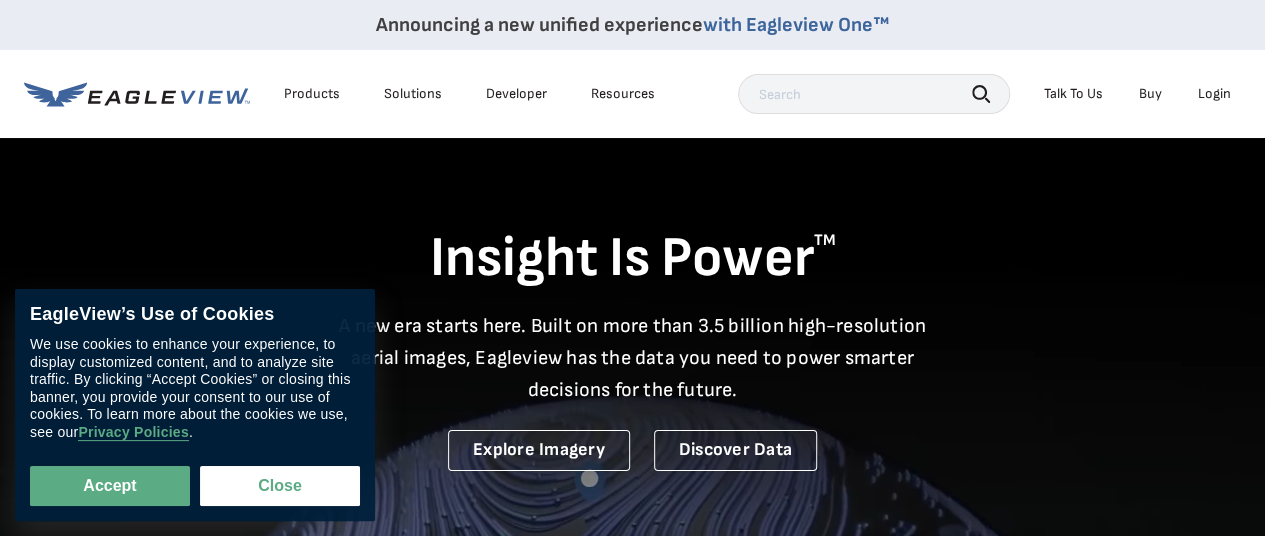 click on "Login" at bounding box center (1214, 94) 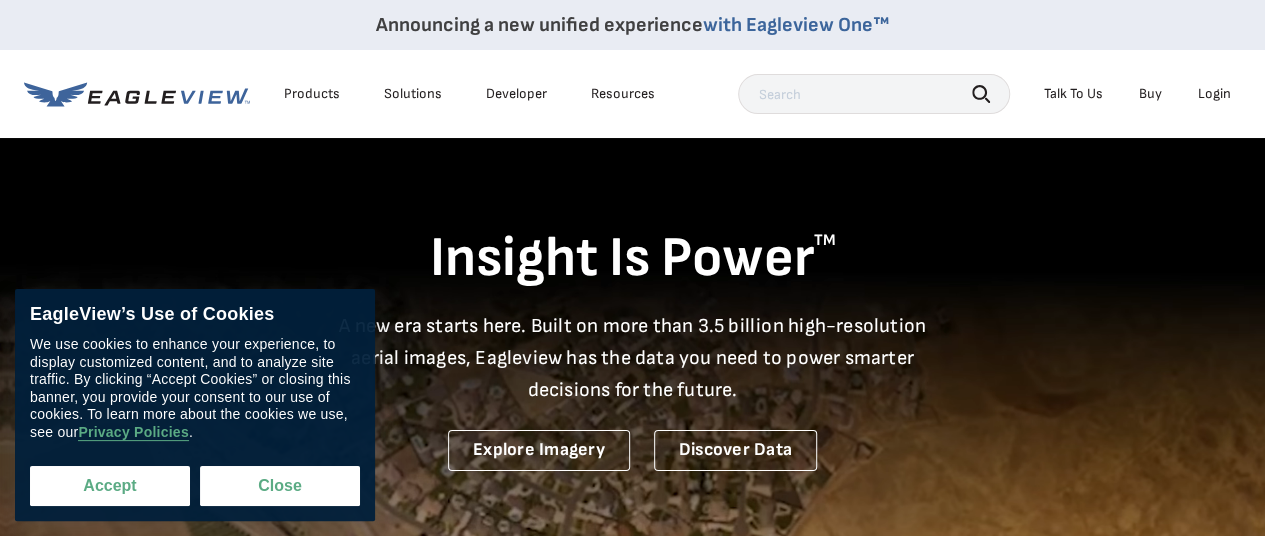 click on "Accept" at bounding box center [110, 486] 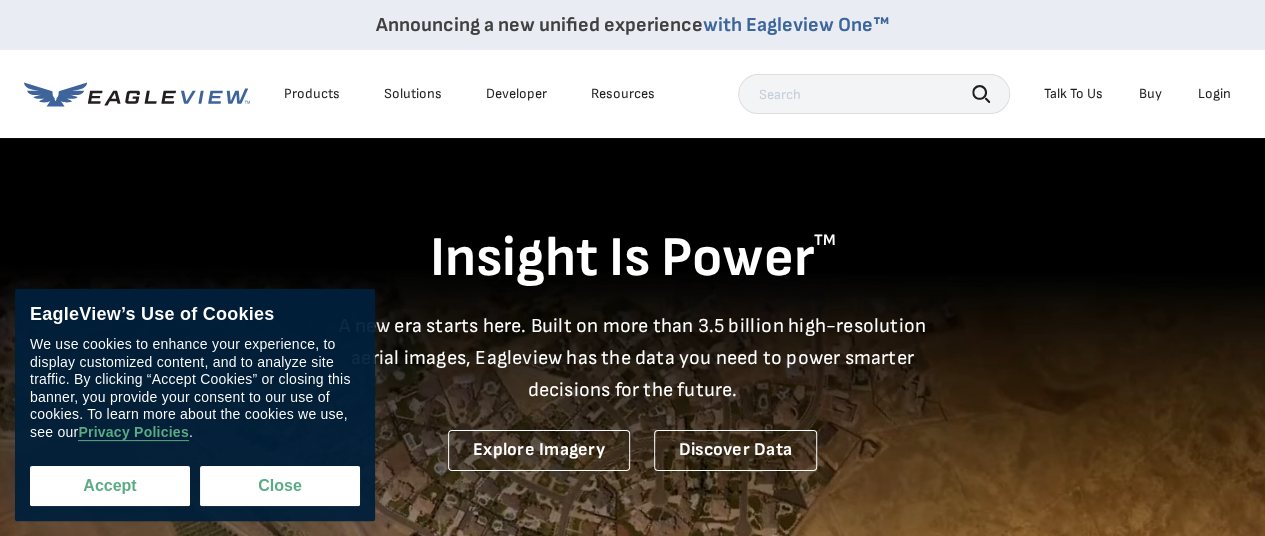 checkbox on "true" 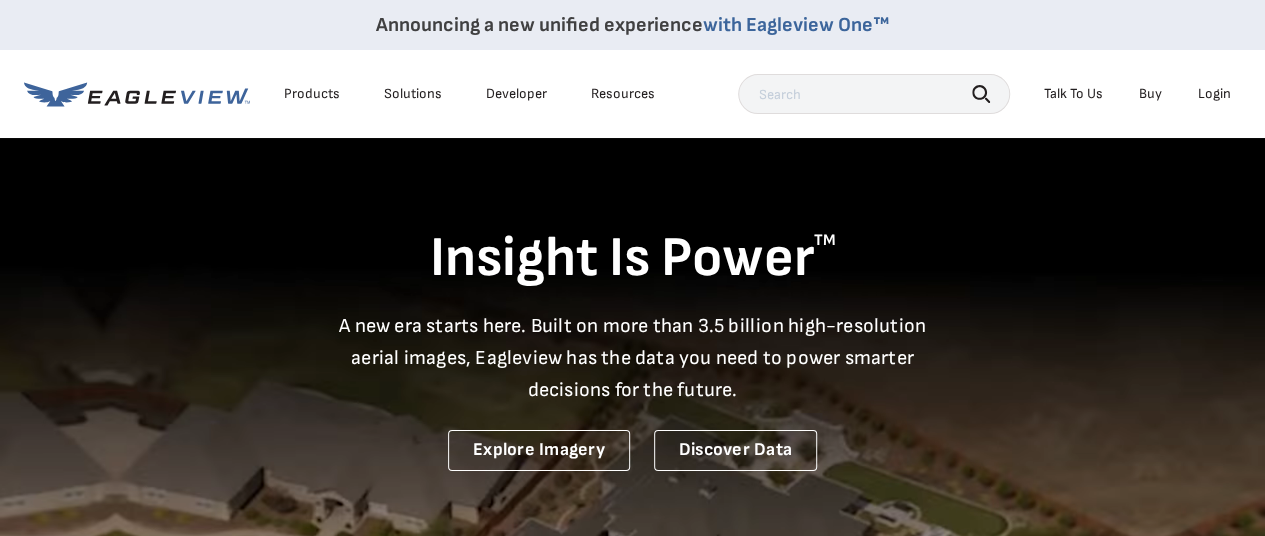 click on "Login" at bounding box center [1214, 94] 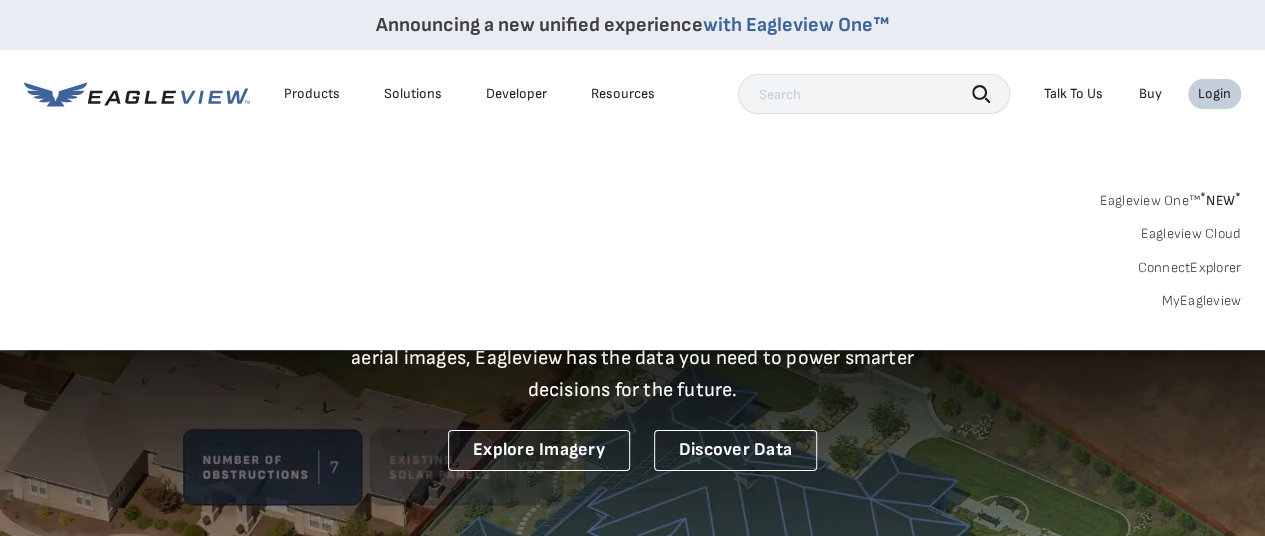 click on "Login" at bounding box center (1214, 94) 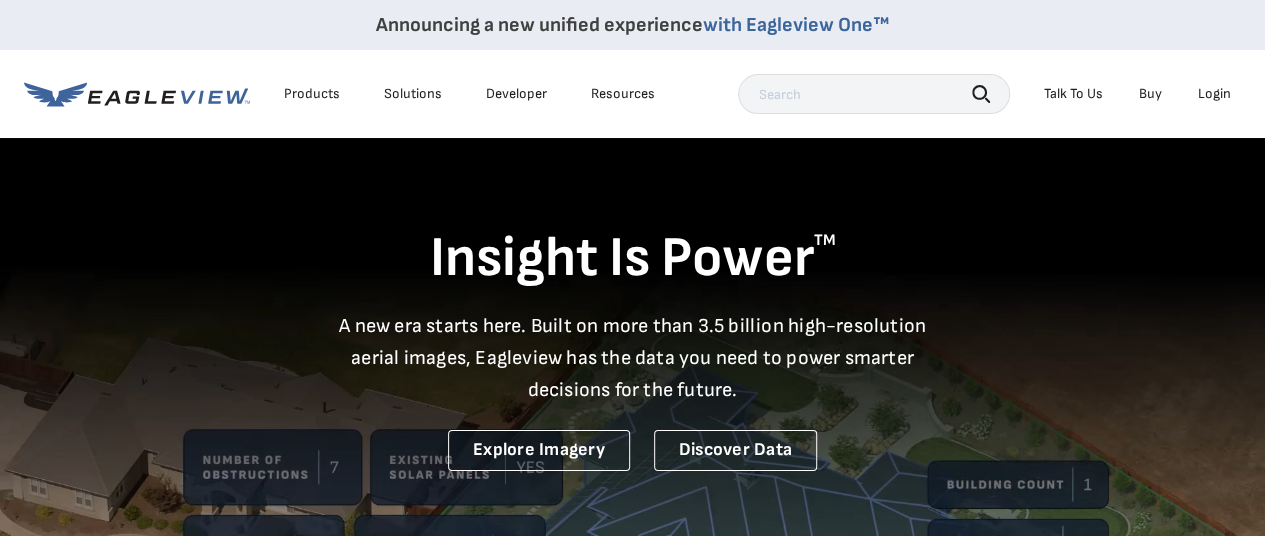click on "Login" at bounding box center (1214, 94) 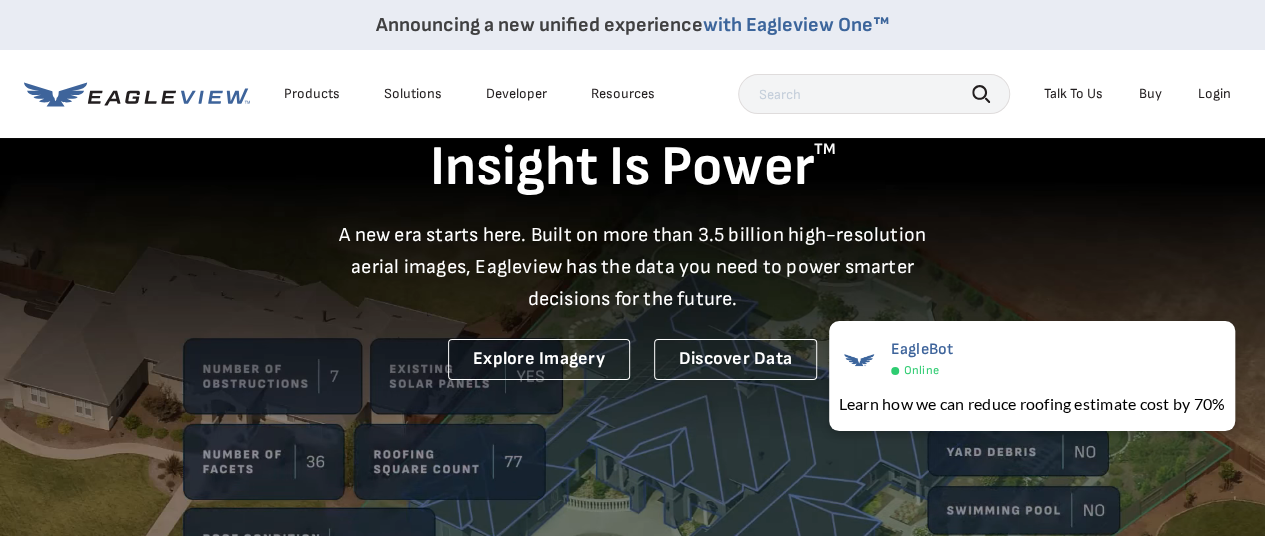 scroll, scrollTop: 0, scrollLeft: 0, axis: both 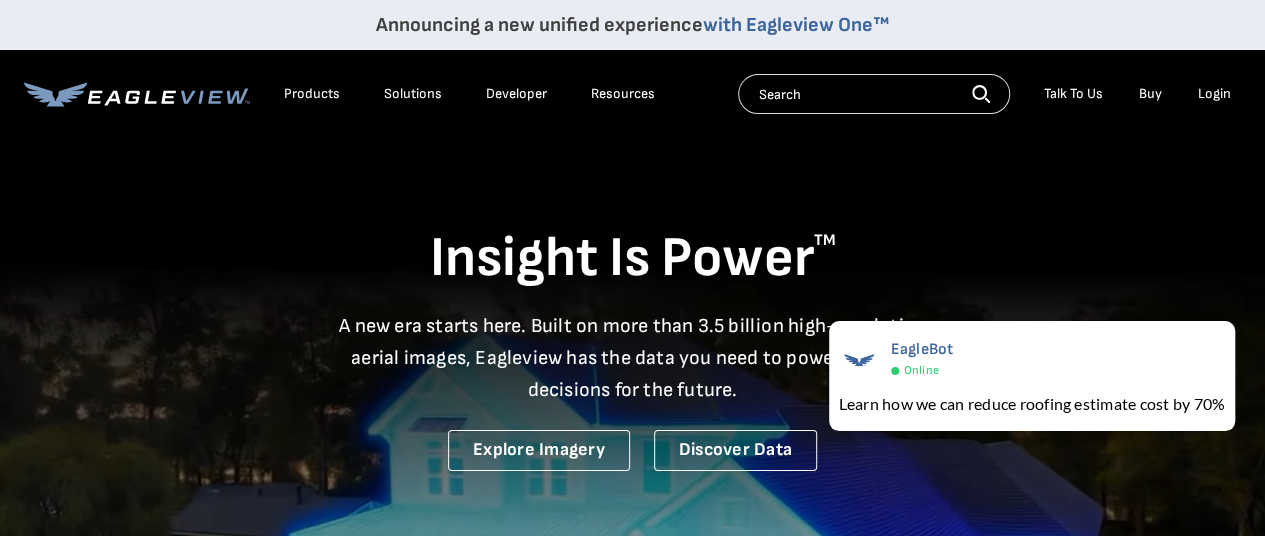 click on "Login" at bounding box center [1214, 94] 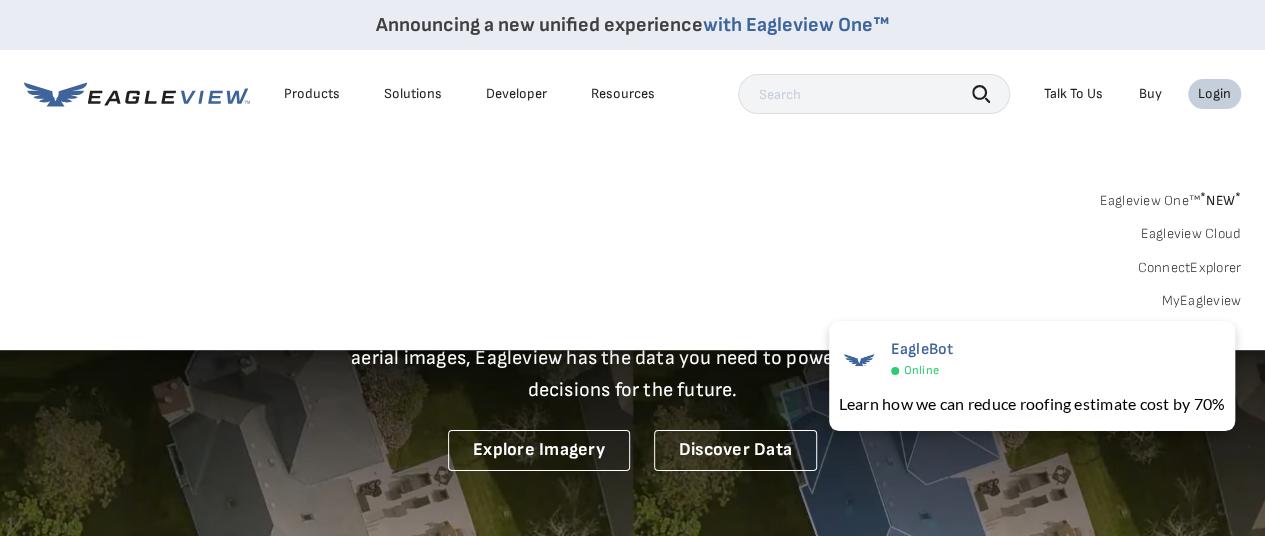 click on "MyEagleview" at bounding box center [1201, 301] 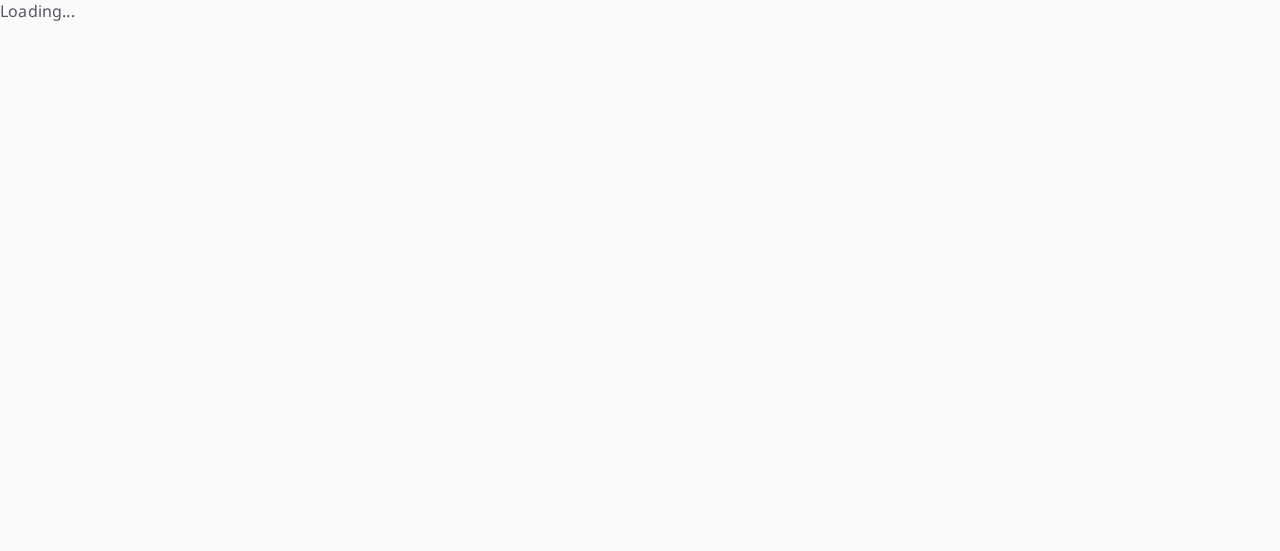 scroll, scrollTop: 0, scrollLeft: 0, axis: both 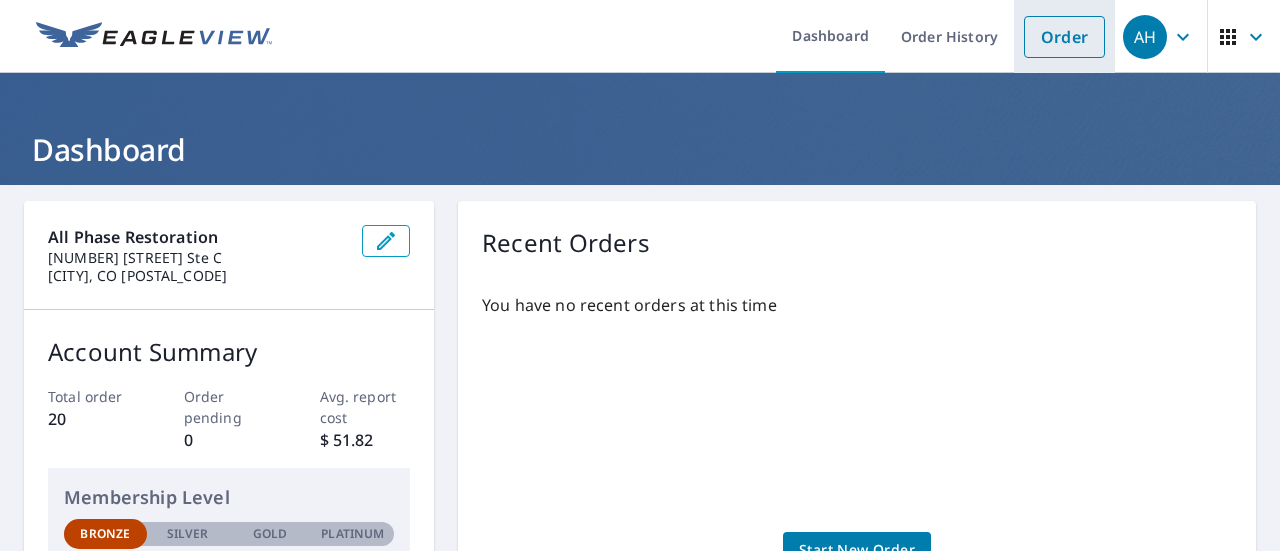 click on "Order" at bounding box center (1064, 37) 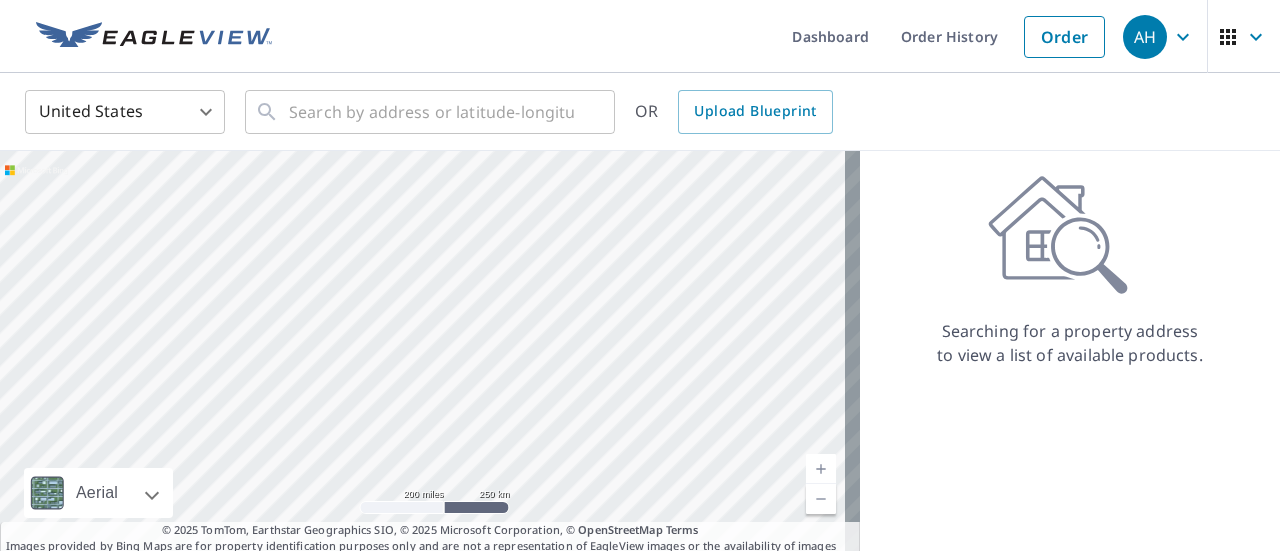 scroll, scrollTop: 70, scrollLeft: 0, axis: vertical 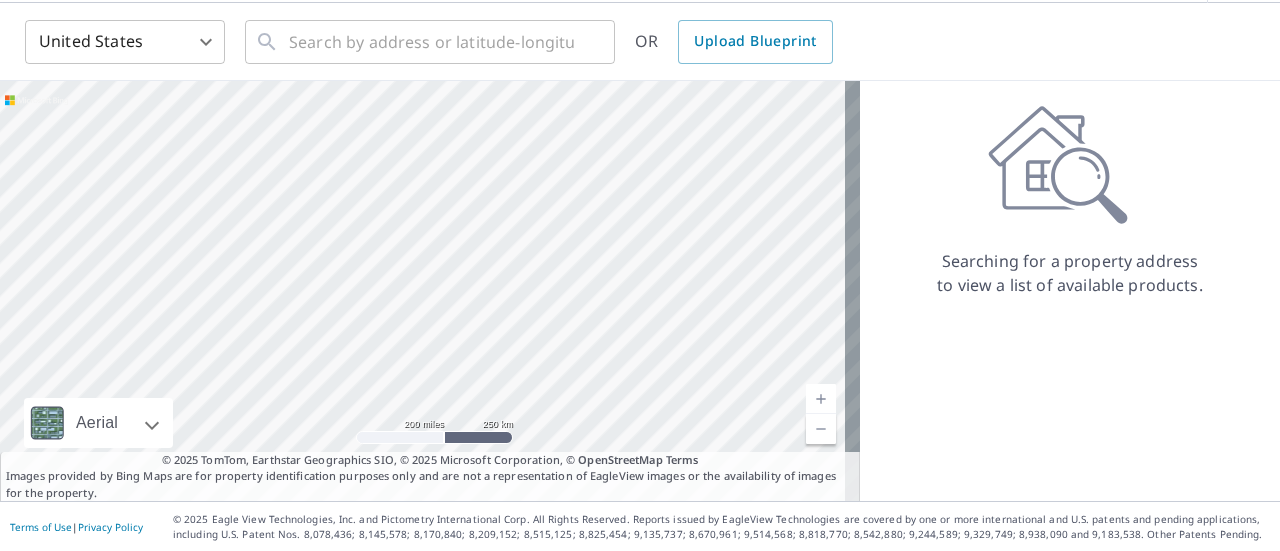 drag, startPoint x: 480, startPoint y: 148, endPoint x: 591, endPoint y: 269, distance: 164.2011 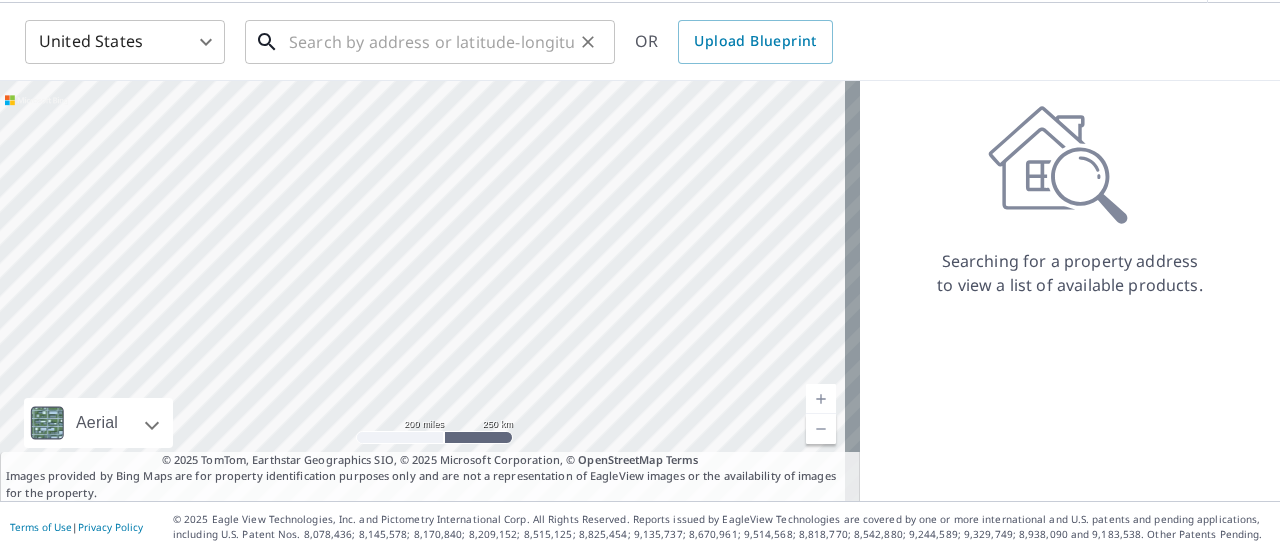 click at bounding box center [431, 42] 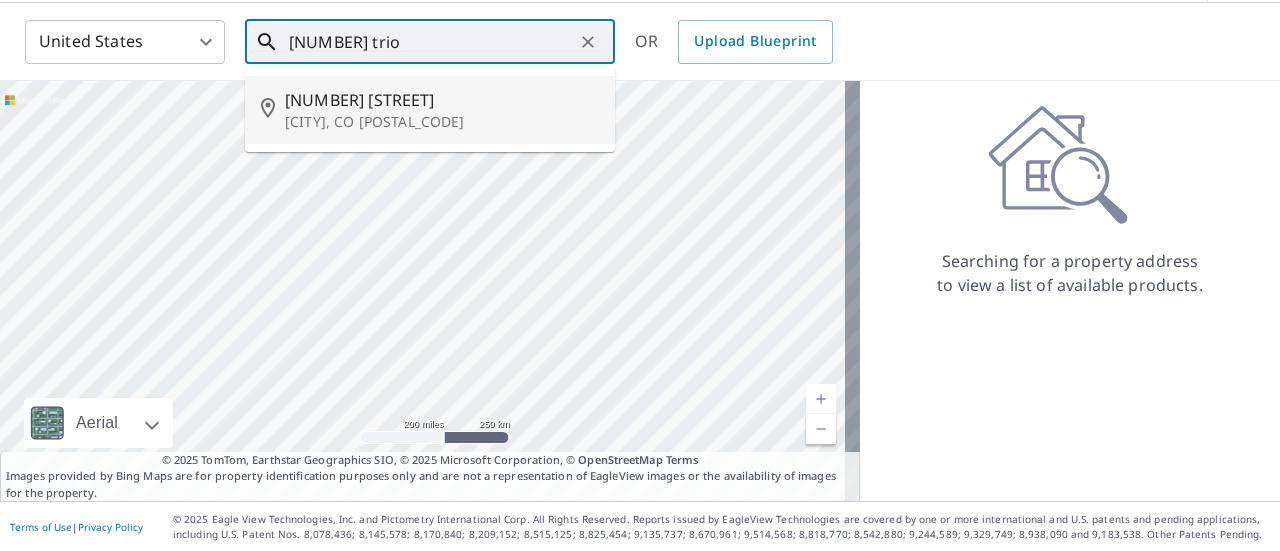 click on "[NUMBER] [STREET]" at bounding box center [442, 100] 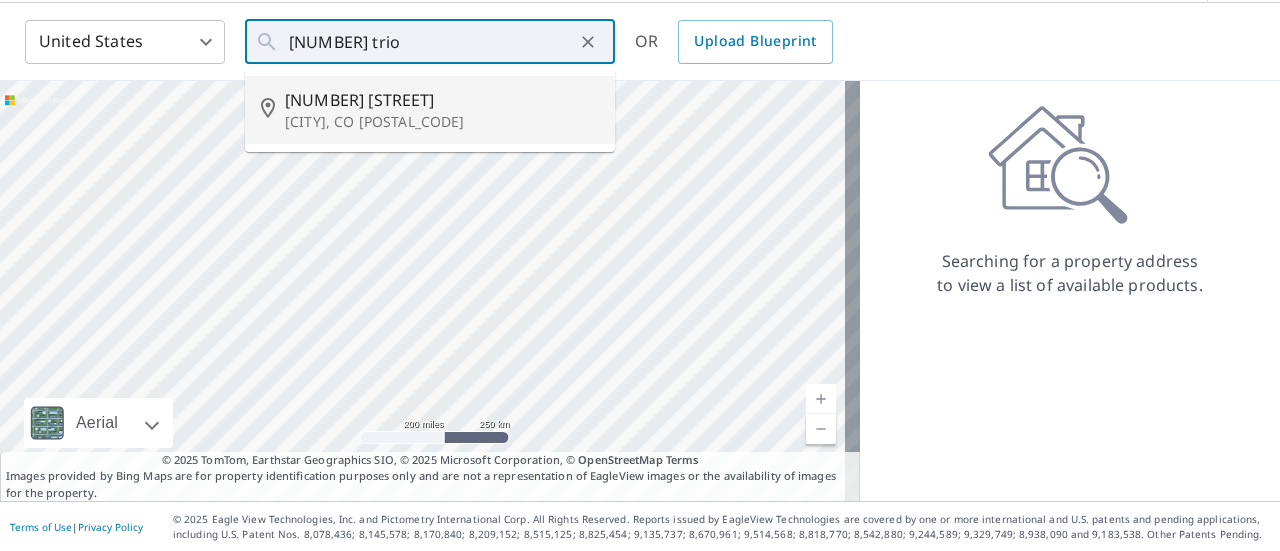 type on "[NUMBER] [STREET] [CITY], [STATE] [POSTAL_CODE]" 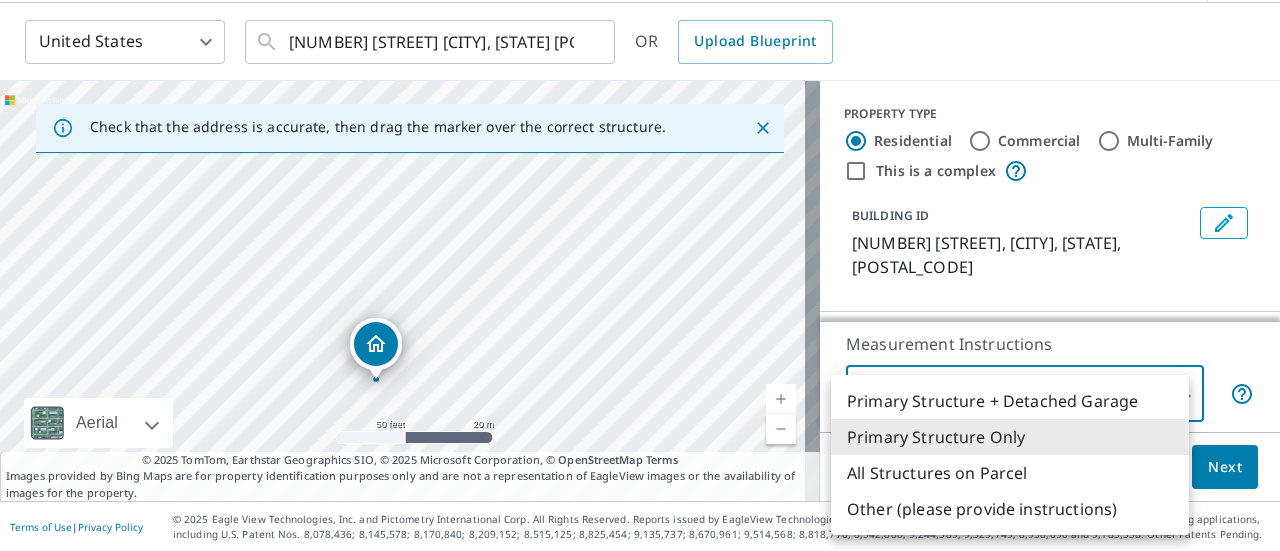 click on "AH AH
Dashboard Order History Cancel Order AH United States US ​ [NUMBER] [STREET] [CITY], [STATE] [POSTAL_CODE] ​ OR Upload Blueprint Check that the address is accurate, then drag the marker over the correct structure. [NUMBER] [STREET] [CITY], [STATE], [POSTAL_CODE] Aerial Road A standard road map Aerial A detailed look from above Labels Labels 50 feet 20 m © 2025 TomTom, © Vexcel Imaging, © 2025 Microsoft Corporation, © OpenStreetMap Terms © 2025 TomTom, Earthstar Geographics SIO, © 2025 Microsoft Corporation, © OpenStreetMap Terms Images provided by Bing Maps are for property identification purposes only and are not a representation of EagleView images or the availability of images for the property. PROPERTY TYPE Residential Commercial Multi-Family This is a complex BUILDING ID [NUMBER] [STREET], [CITY], [STATE], [POSTAL_CODE] Roof Products New QuickSquares™ $49 Measurement Instructions Primary Structure Only 2 ​" at bounding box center (640, 275) 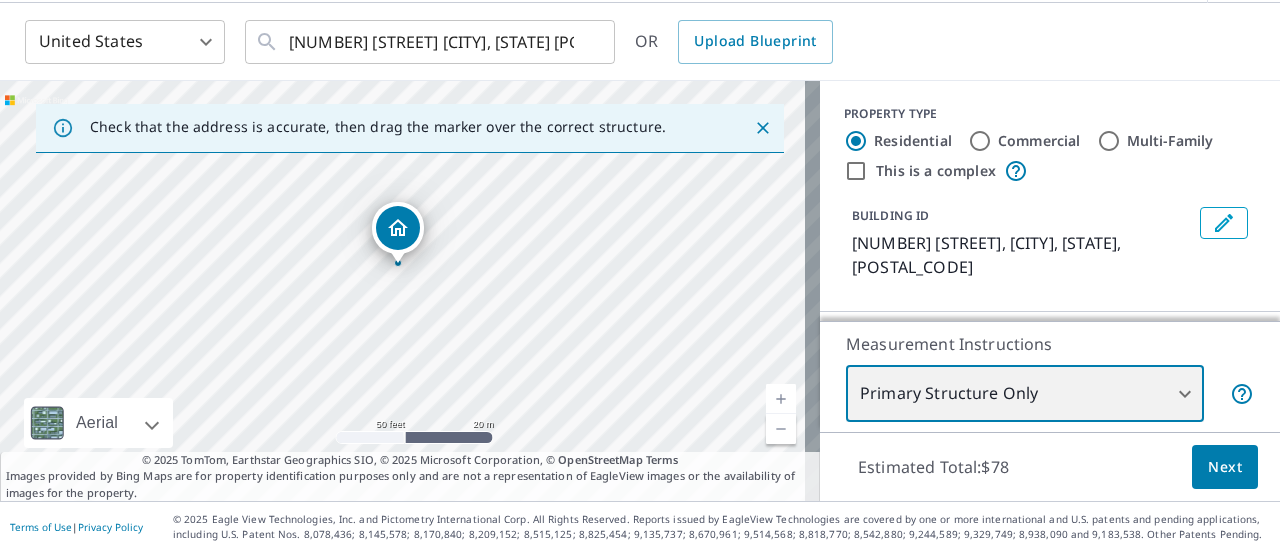 drag, startPoint x: 456, startPoint y: 349, endPoint x: 478, endPoint y: 233, distance: 118.06778 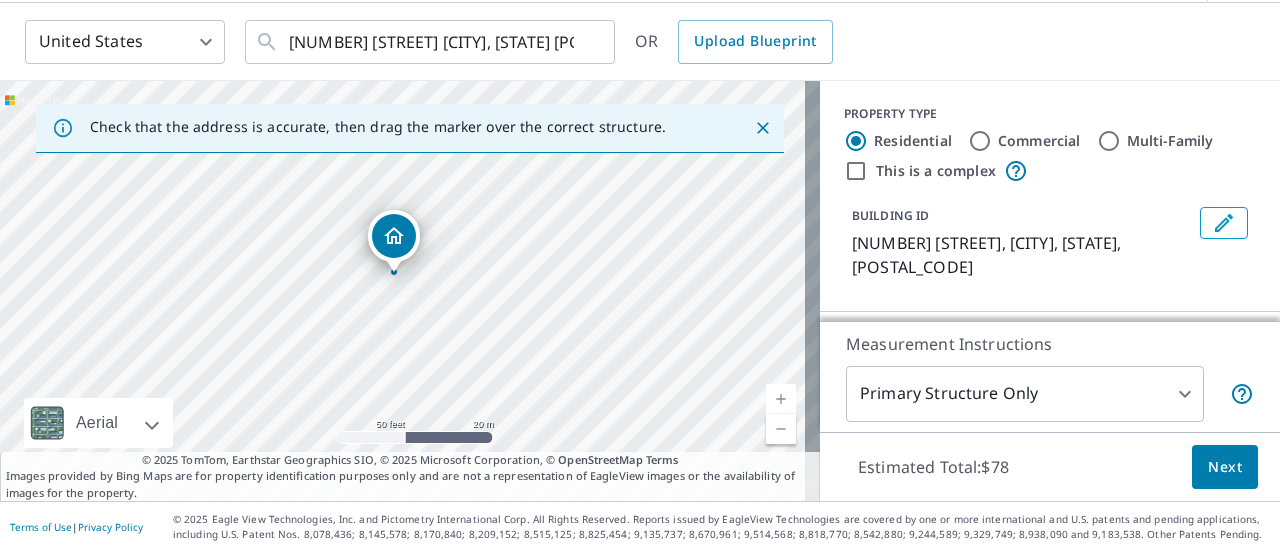 click on "PROPERTY TYPE Residential Commercial Multi-Family This is a complex BUILDING ID [NUMBER] [STREET], [CITY], [STATE], [POSTAL_CODE]" at bounding box center (1050, 196) 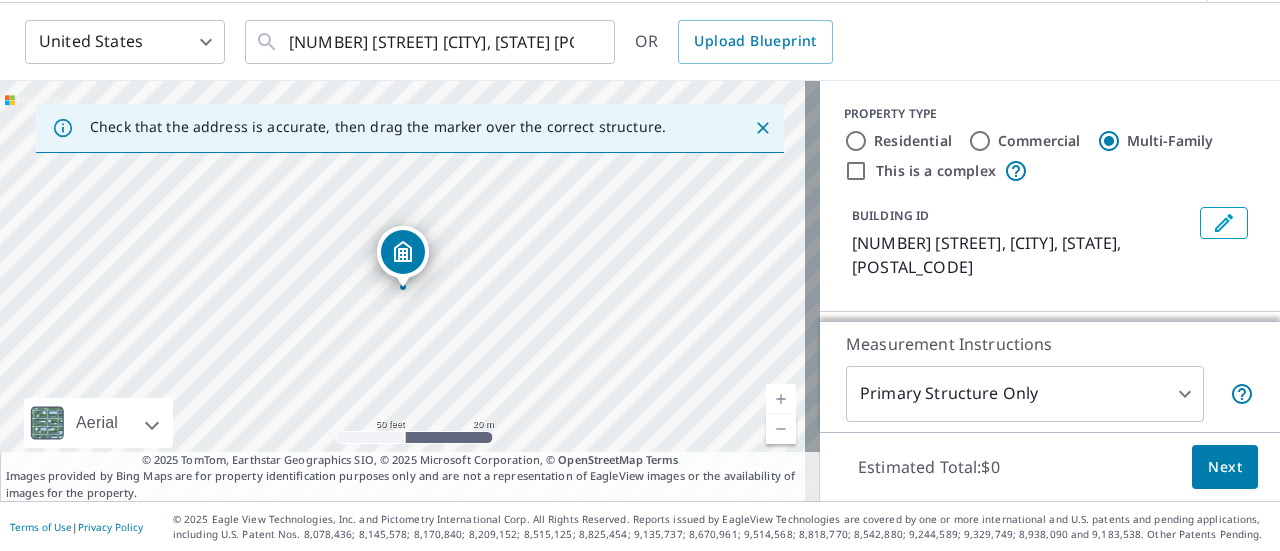 click on "This is a complex" at bounding box center [856, 171] 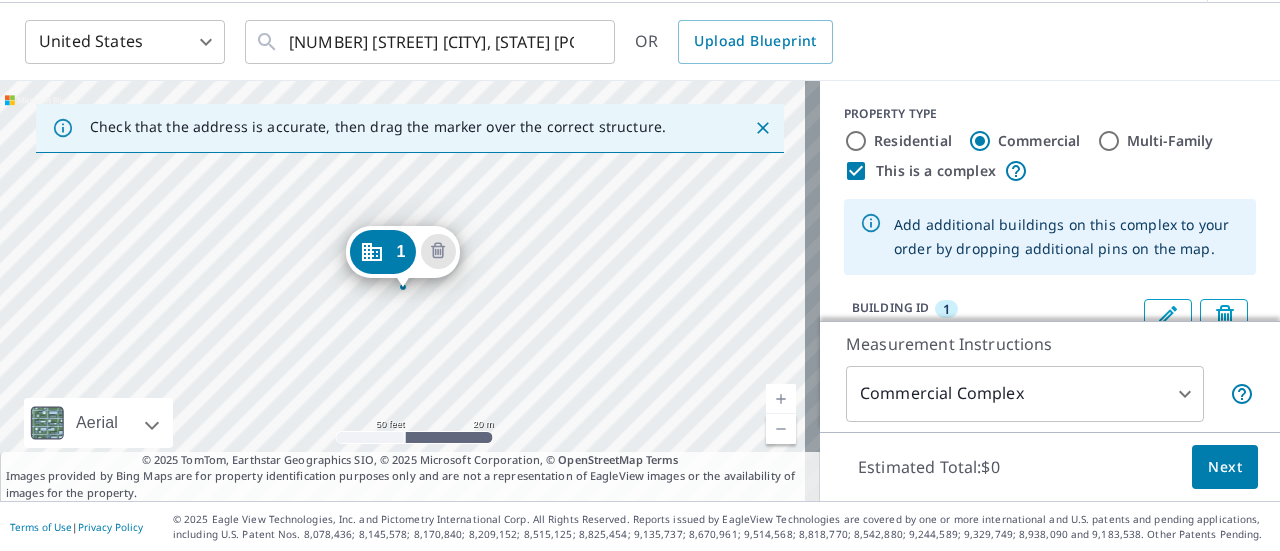 click on "[NUMBER] [STREET] [CITY], [STATE] [POSTAL_CODE]" at bounding box center (410, 291) 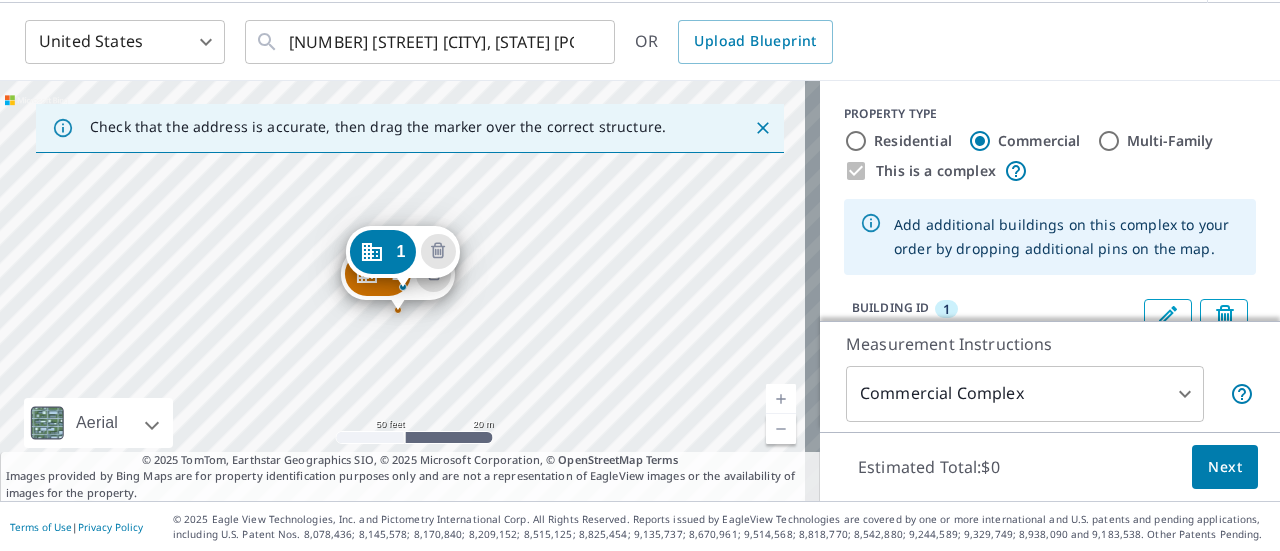 click on "[NUMBER] [STREET] [CITY], [STATE] [POSTAL_CODE]" at bounding box center (402, 257) 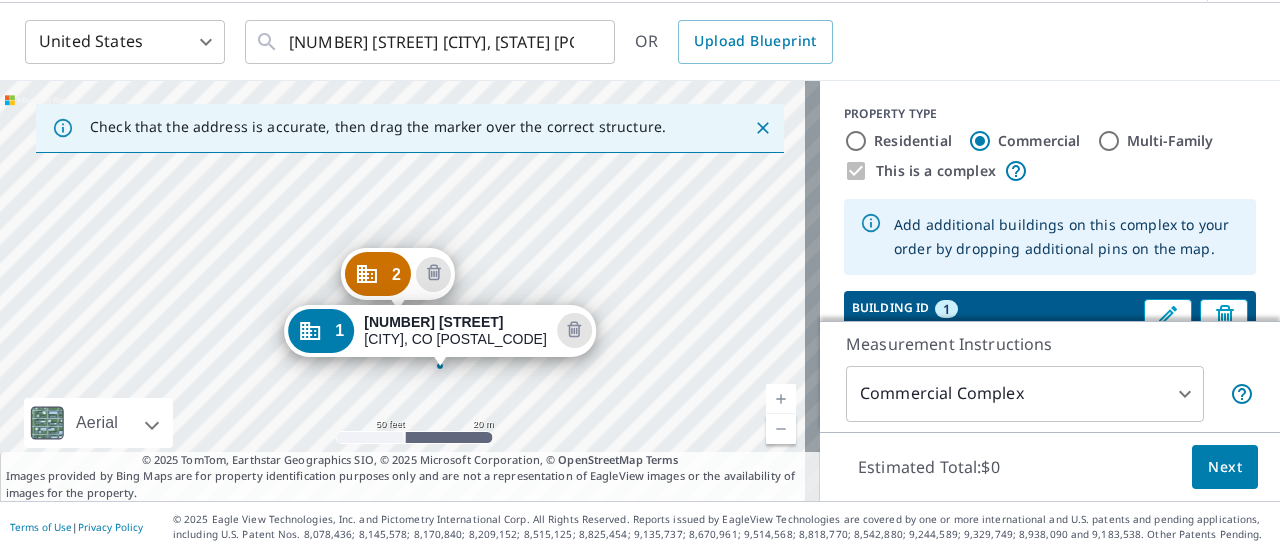 drag, startPoint x: 404, startPoint y: 245, endPoint x: 430, endPoint y: 317, distance: 76.55064 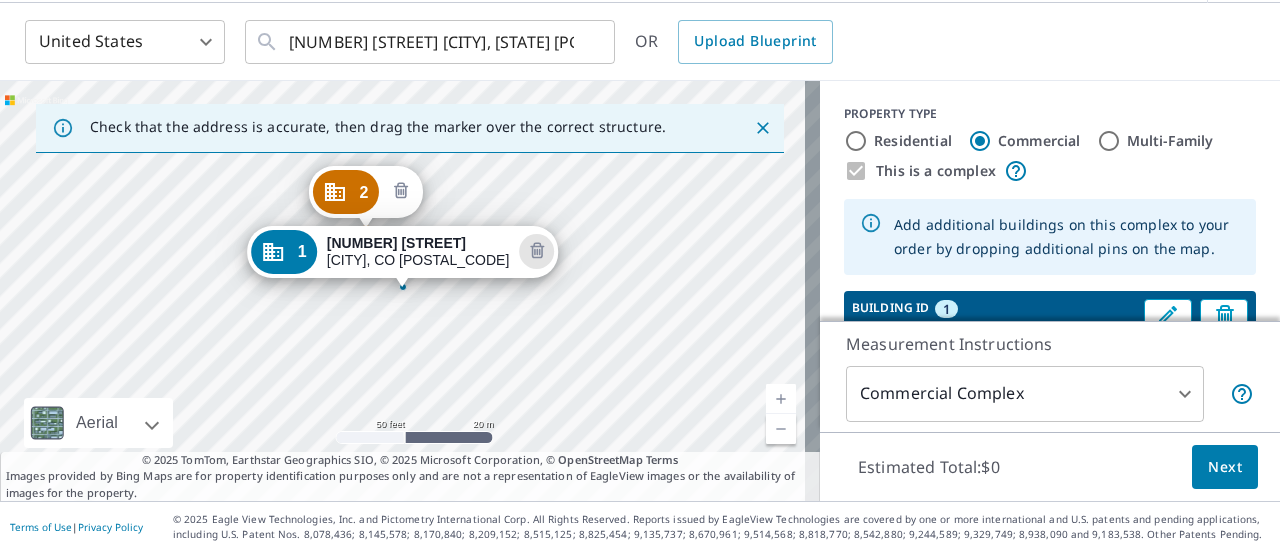 click 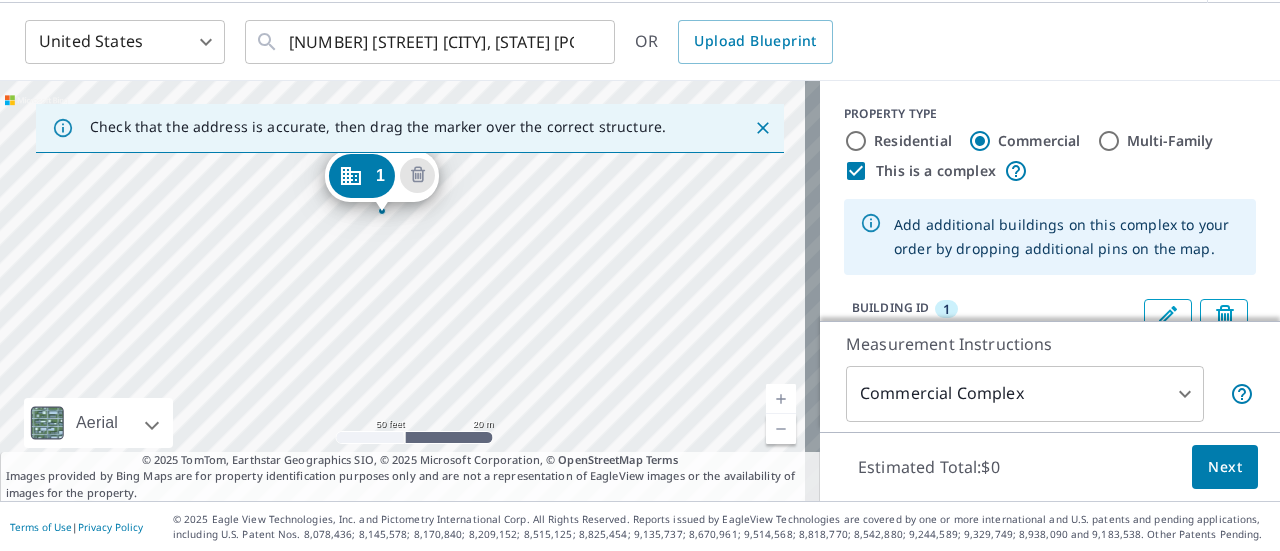 drag, startPoint x: 393, startPoint y: 242, endPoint x: 372, endPoint y: 166, distance: 78.84795 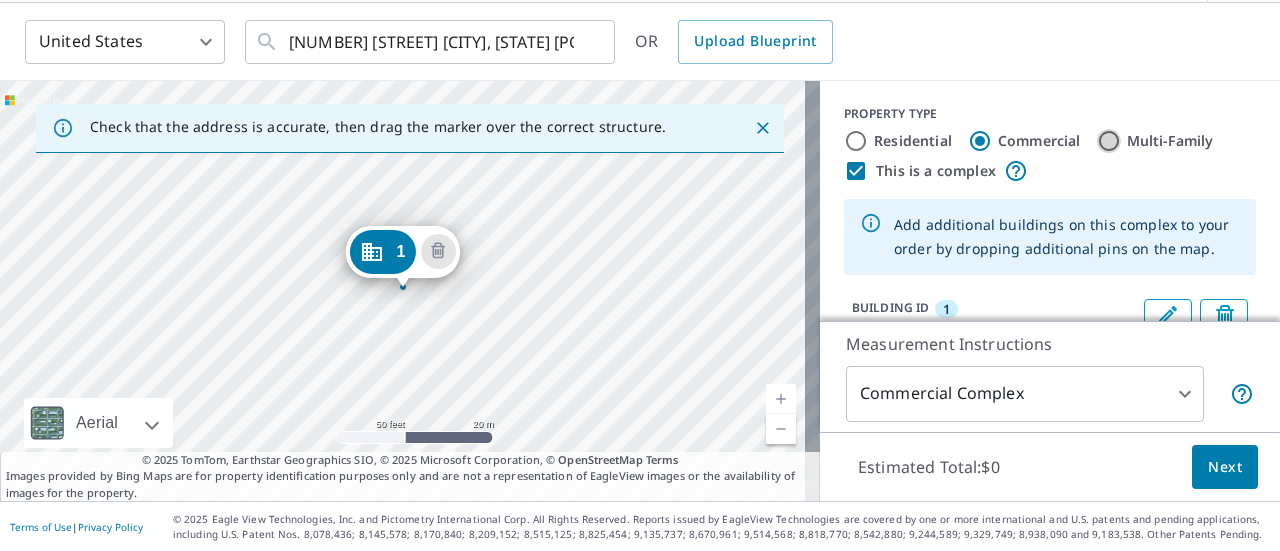 click on "Multi-Family" at bounding box center [1109, 141] 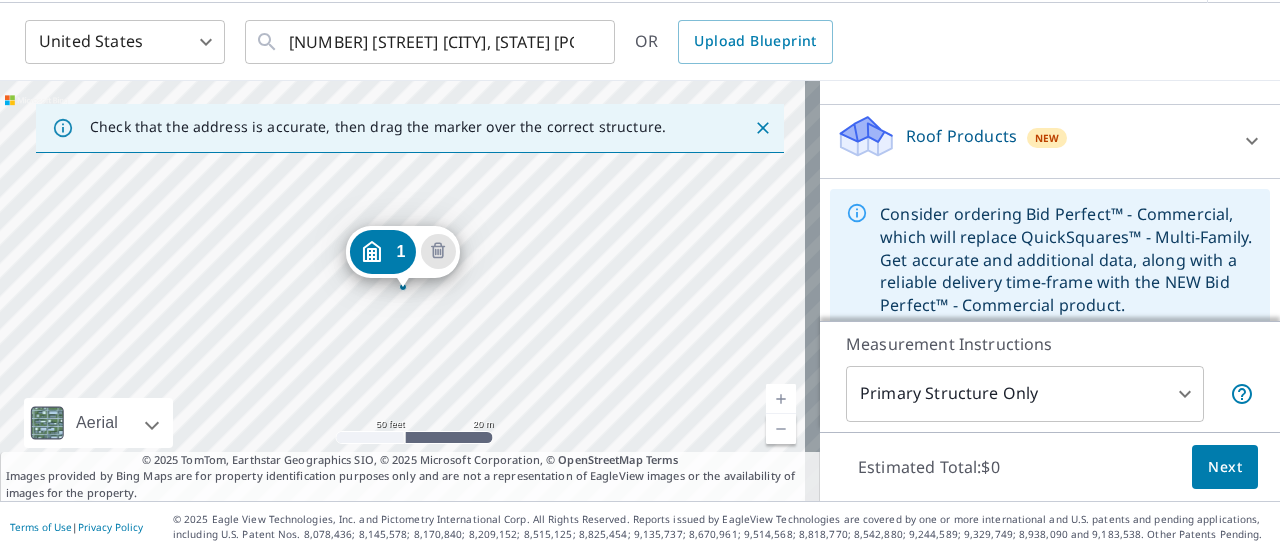 scroll, scrollTop: 319, scrollLeft: 0, axis: vertical 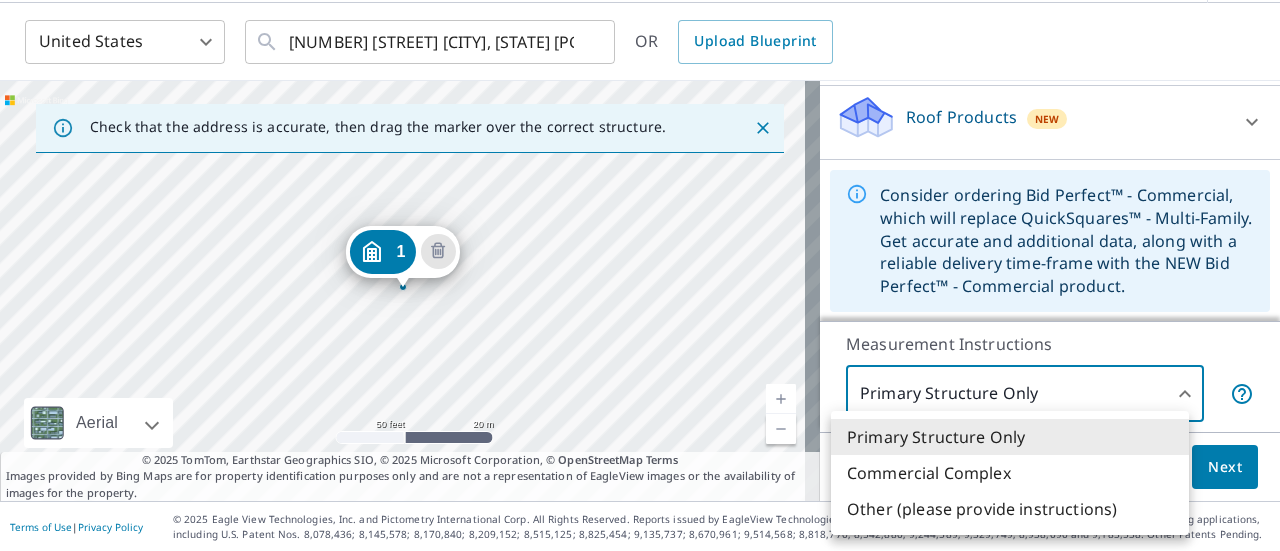 click on "AH AH
Dashboard Order History Cancel Order AH United States US ​ [NUMBER] [STREET] [CITY], [STATE] [POSTAL_CODE] ​ OR Upload Blueprint Check that the address is accurate, then drag the marker over the correct structure. 1 [NUMBER] [STREET] [CITY], [STATE], [POSTAL_CODE] Aerial Road A standard road map Aerial A detailed look from above Labels Labels 50 feet 20 m © 2025 TomTom, © Vexcel Imaging, © 2025 Microsoft Corporation, © OpenStreetMap Terms © 2025 TomTom, Earthstar Geographics SIO, © 2025 Microsoft Corporation, © OpenStreetMap Terms Images provided by Bing Maps are for property identification purposes only and are not a representation of EagleView images or the availability of images for the property. PROPERTY TYPE Residential Commercial Multi-Family This is a complex Add additional buildings on this complex to your order by dropping additional pins on the map. BUILDING ID 1 [NUMBER] [STREET], [CITY], [STATE], [POSTAL_CODE] Roof Products New QuickSquares™ $49 Measurement Instructions Primary Structure Only 2 ​" at bounding box center (640, 275) 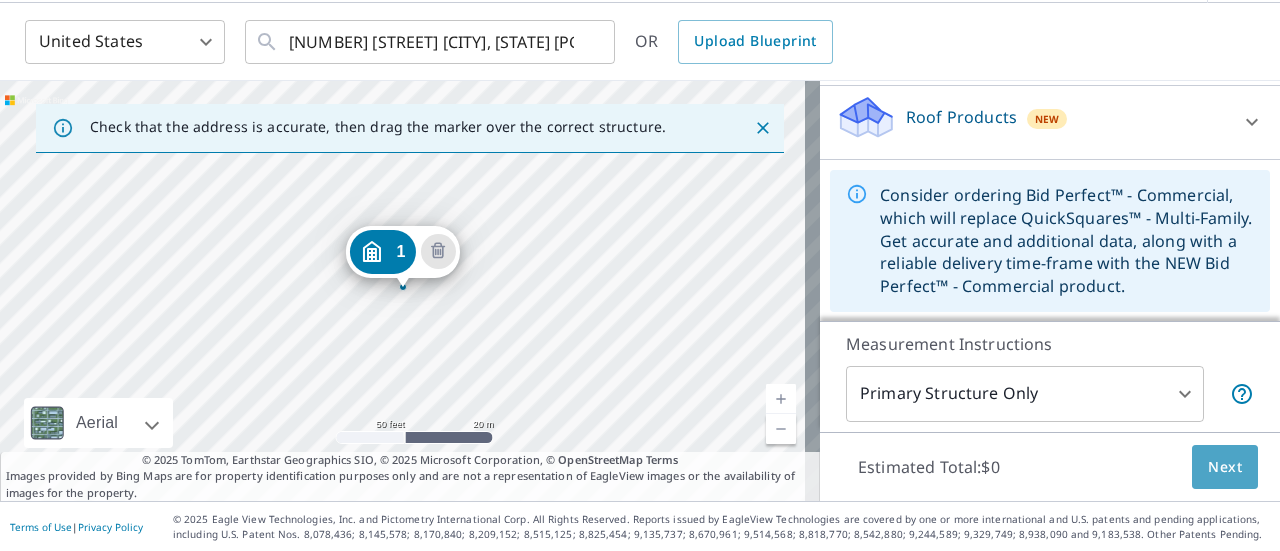 click on "Next" at bounding box center [1225, 467] 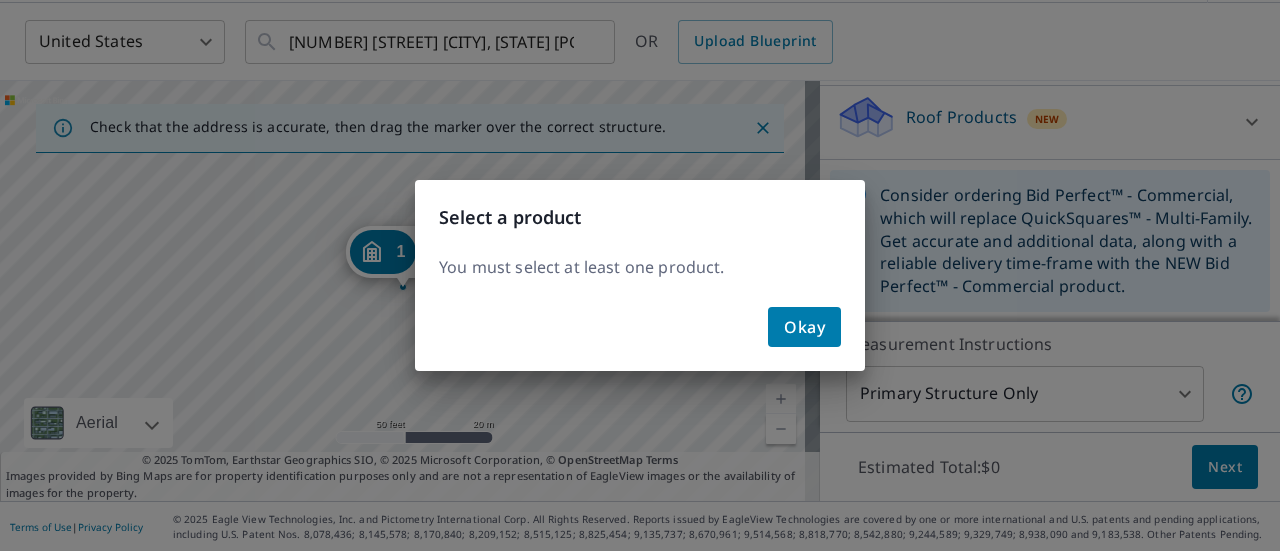 click on "Select a product You must select at least one product. Okay" at bounding box center (640, 275) 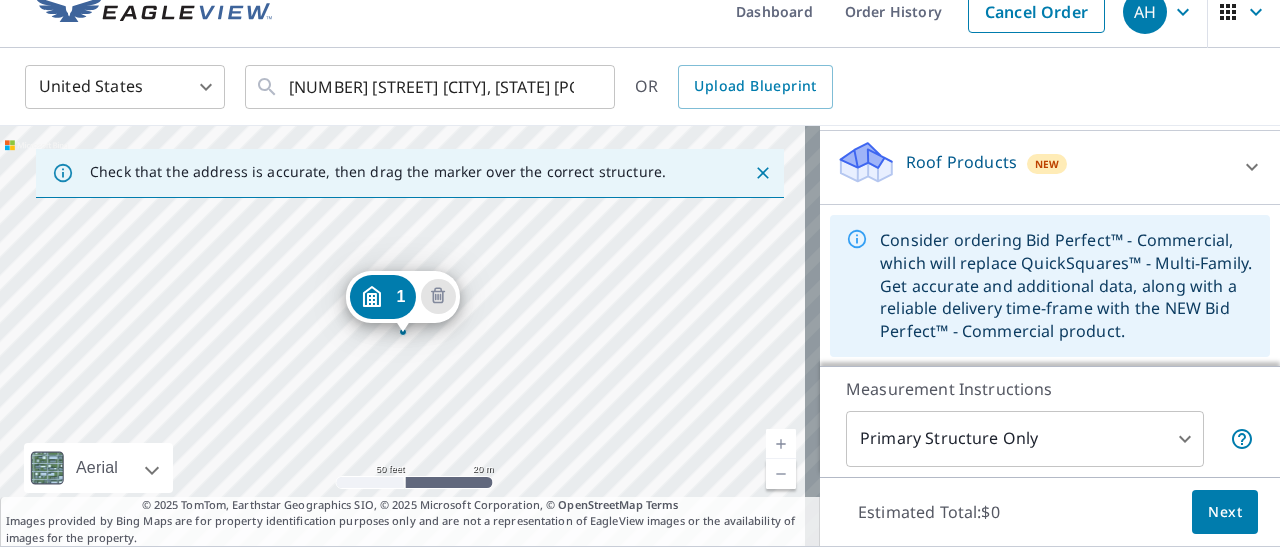 scroll, scrollTop: 0, scrollLeft: 0, axis: both 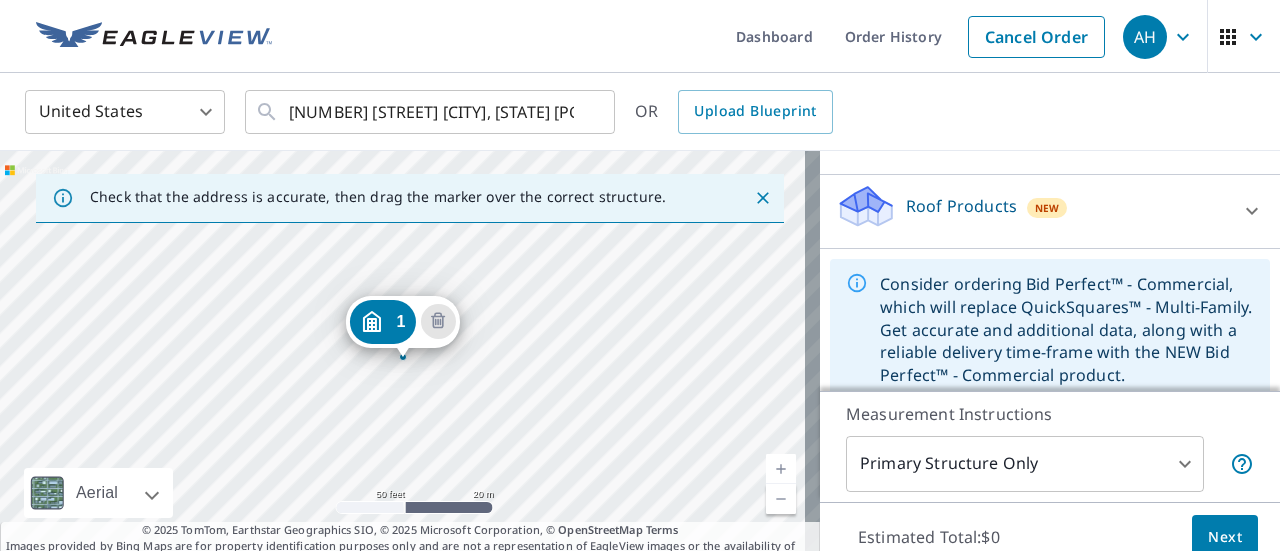 click on "Roof Products New" at bounding box center (1032, 211) 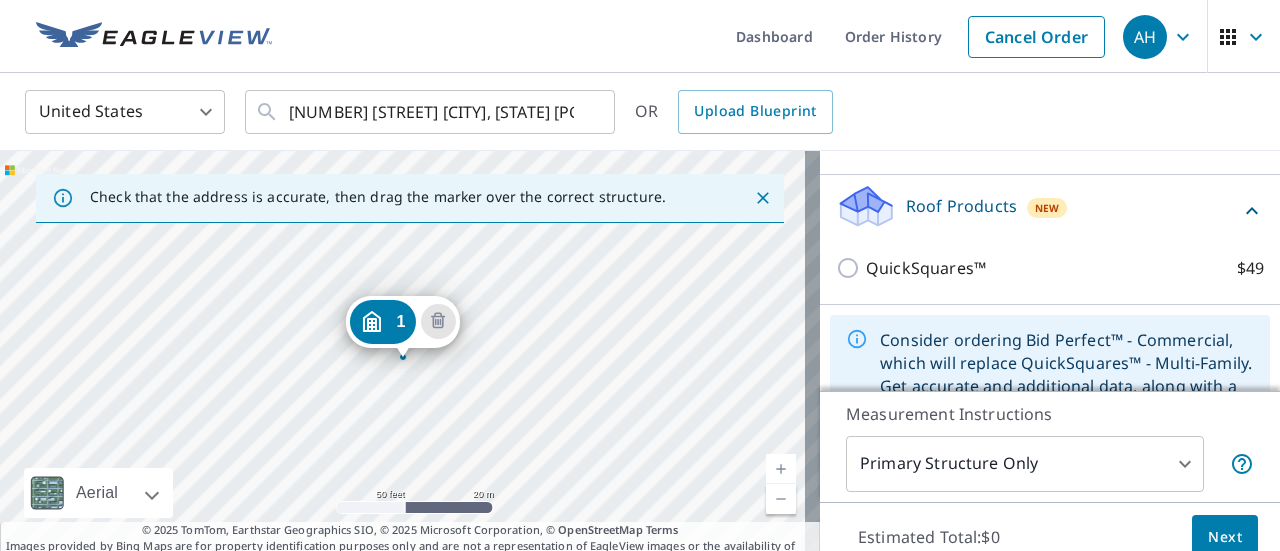 click on "New" at bounding box center [1047, 206] 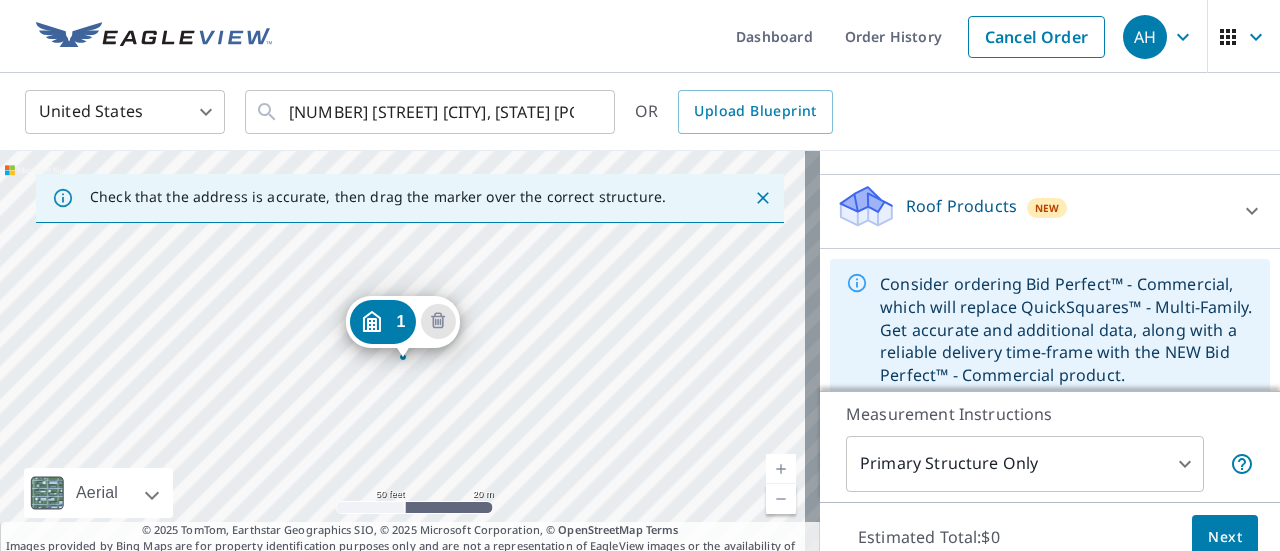 click on "New" at bounding box center (1047, 206) 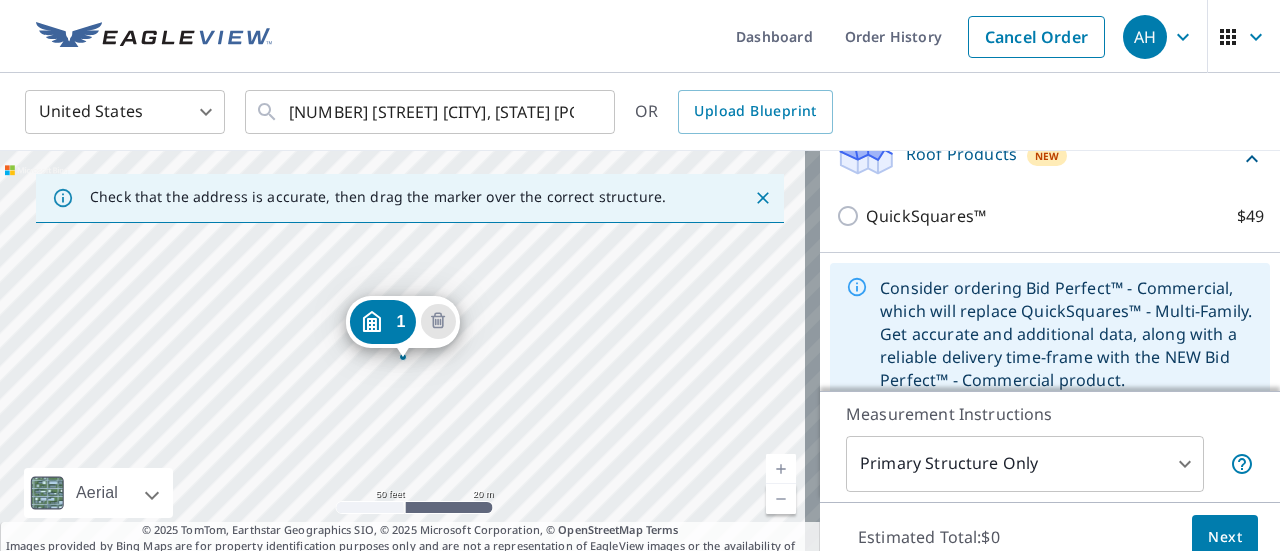 scroll, scrollTop: 376, scrollLeft: 0, axis: vertical 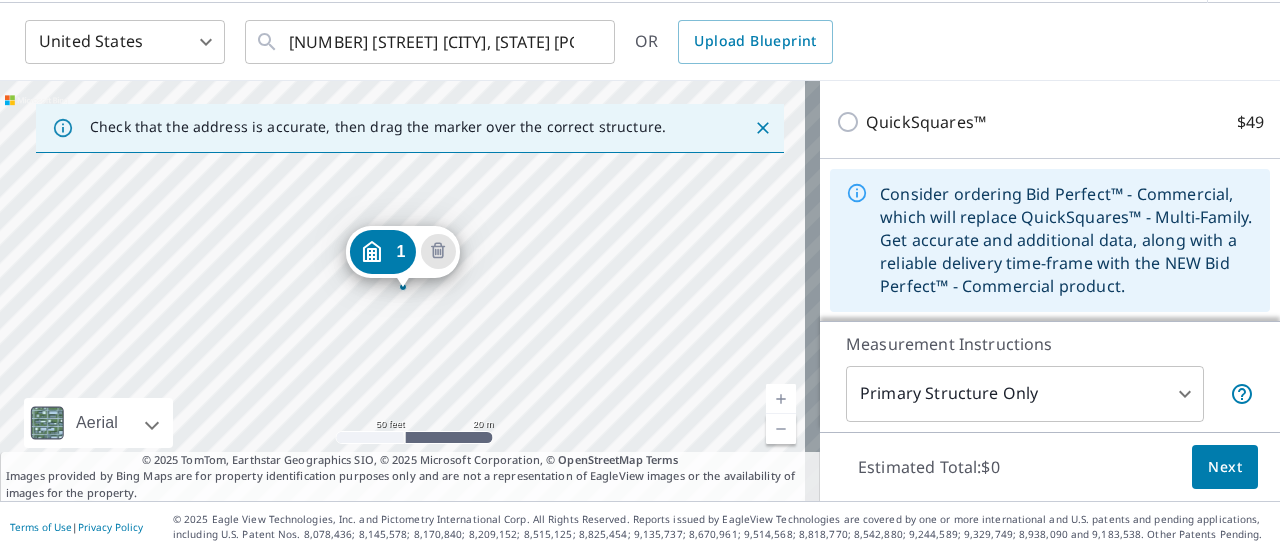 click on "Next" at bounding box center (1225, 467) 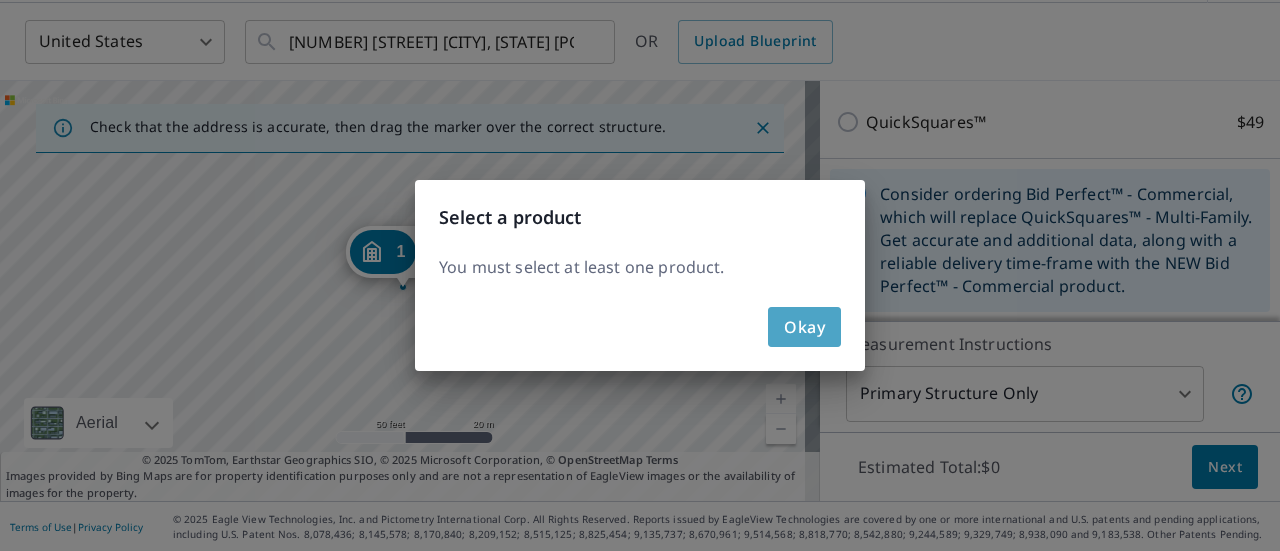click on "Okay" at bounding box center [804, 327] 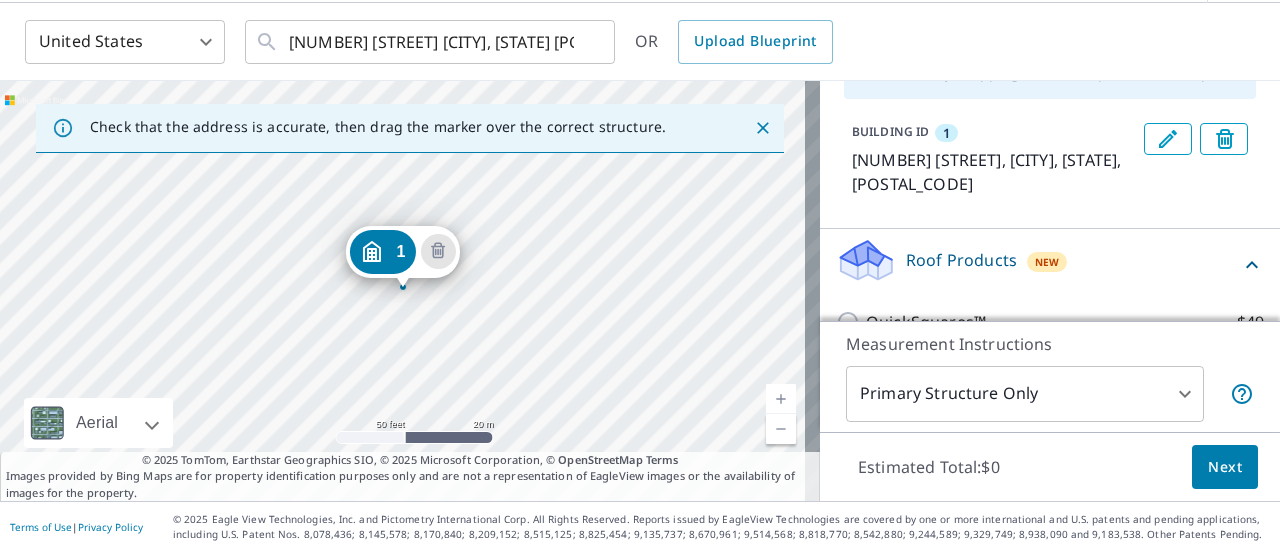 scroll, scrollTop: 276, scrollLeft: 0, axis: vertical 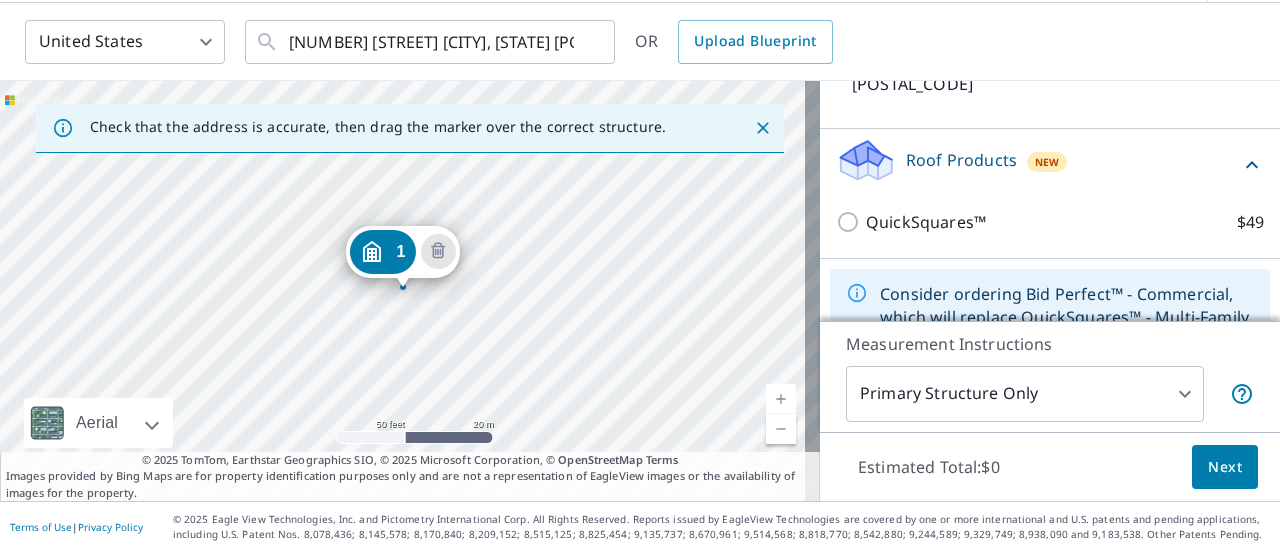 click 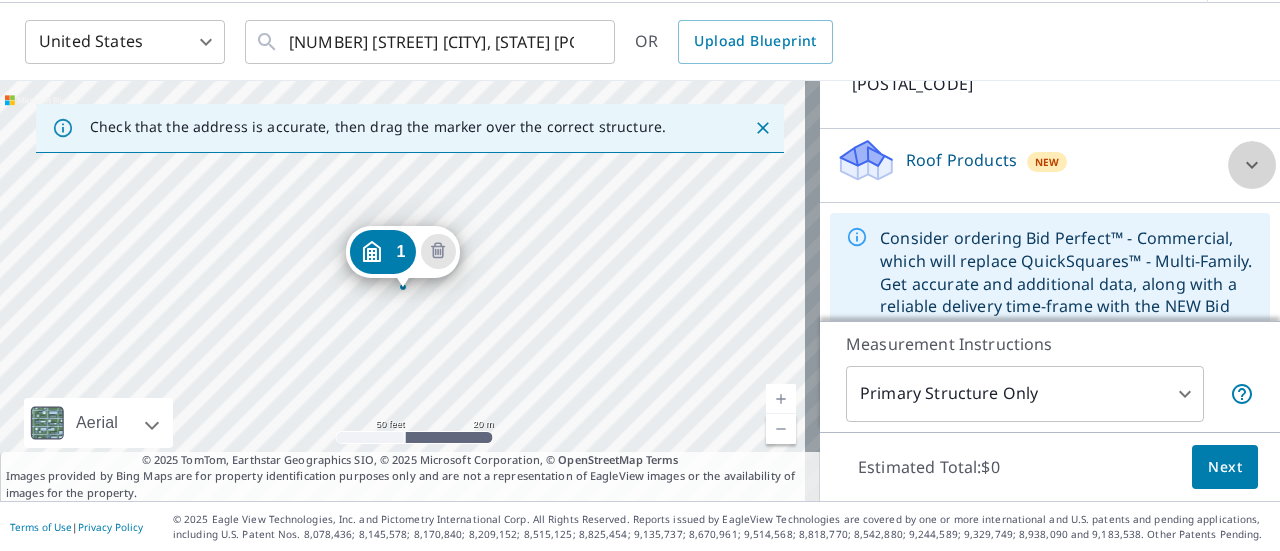 click 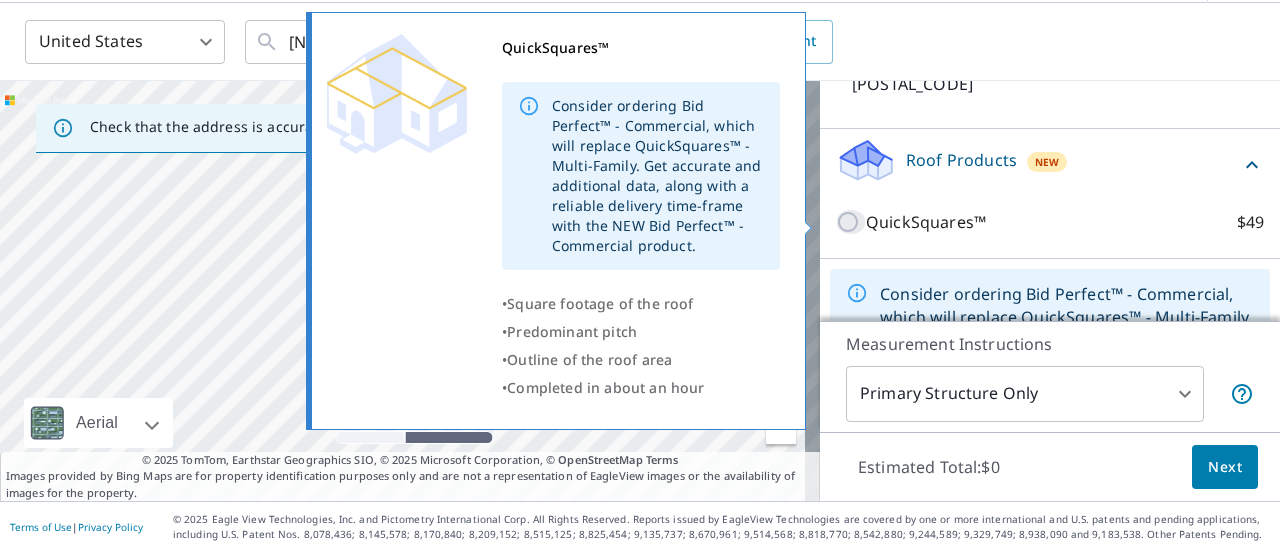 click on "QuickSquares™ $49" at bounding box center (851, 222) 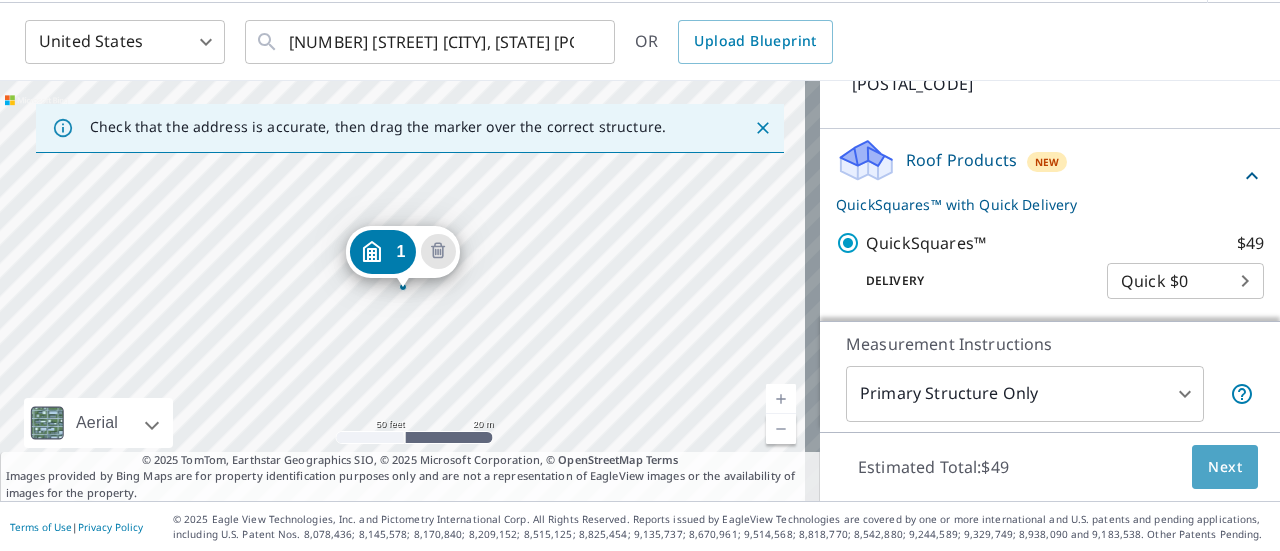click on "Next" at bounding box center [1225, 467] 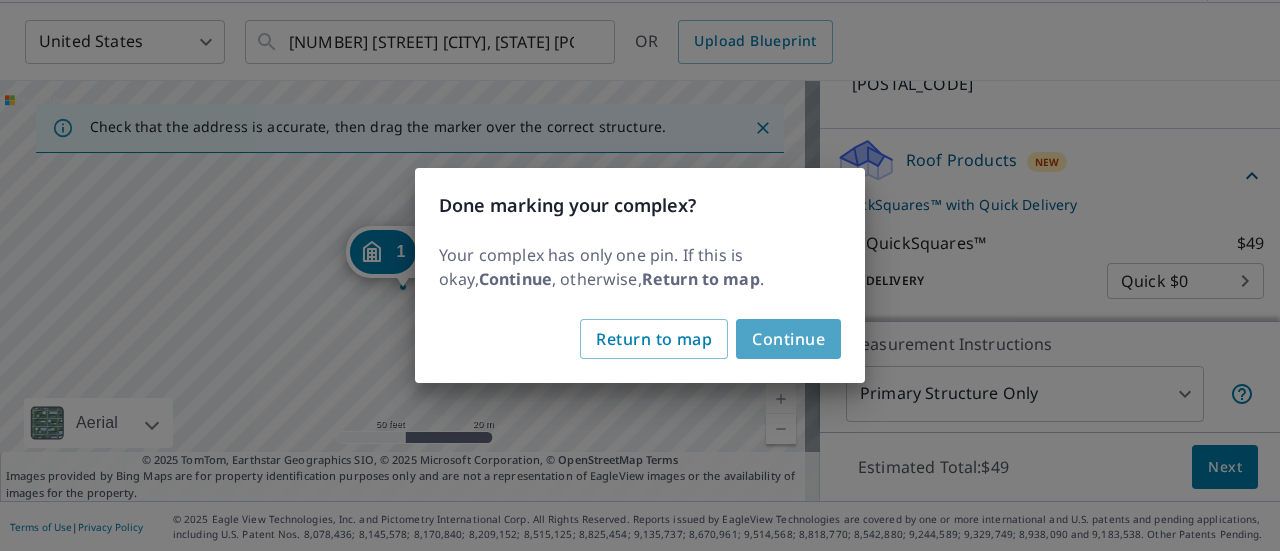 click on "Continue" at bounding box center (788, 339) 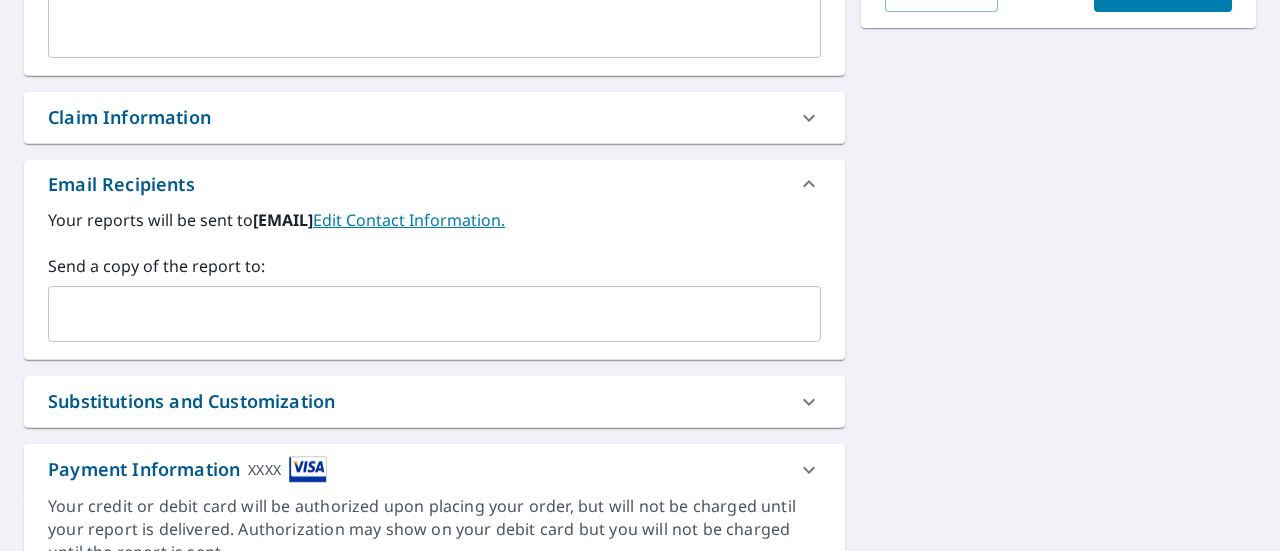 scroll, scrollTop: 428, scrollLeft: 0, axis: vertical 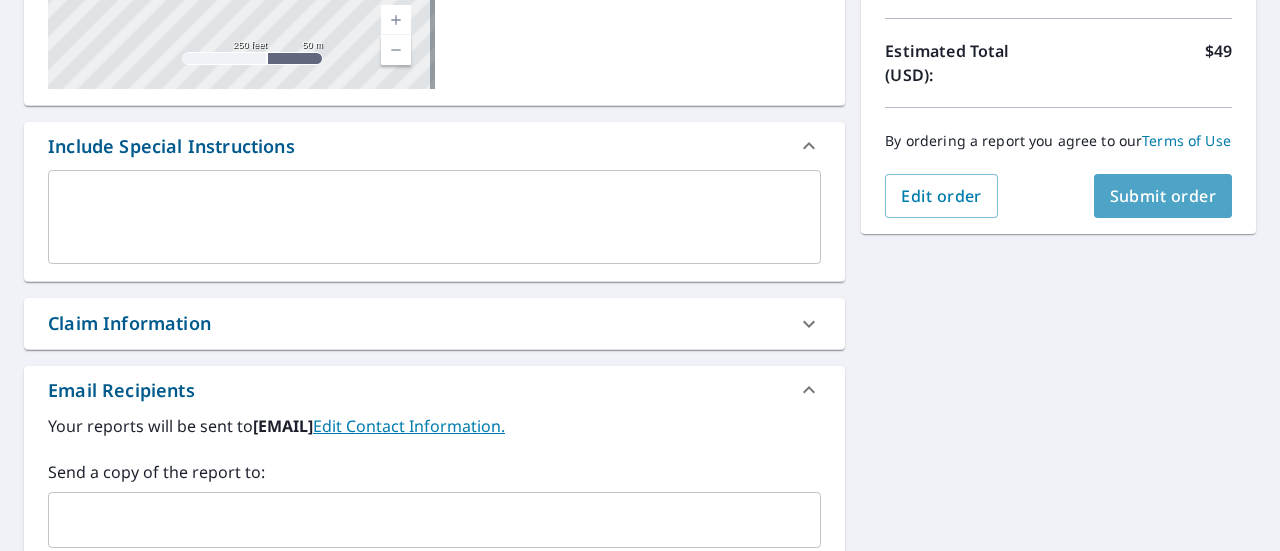 click on "Submit order" at bounding box center [1163, 196] 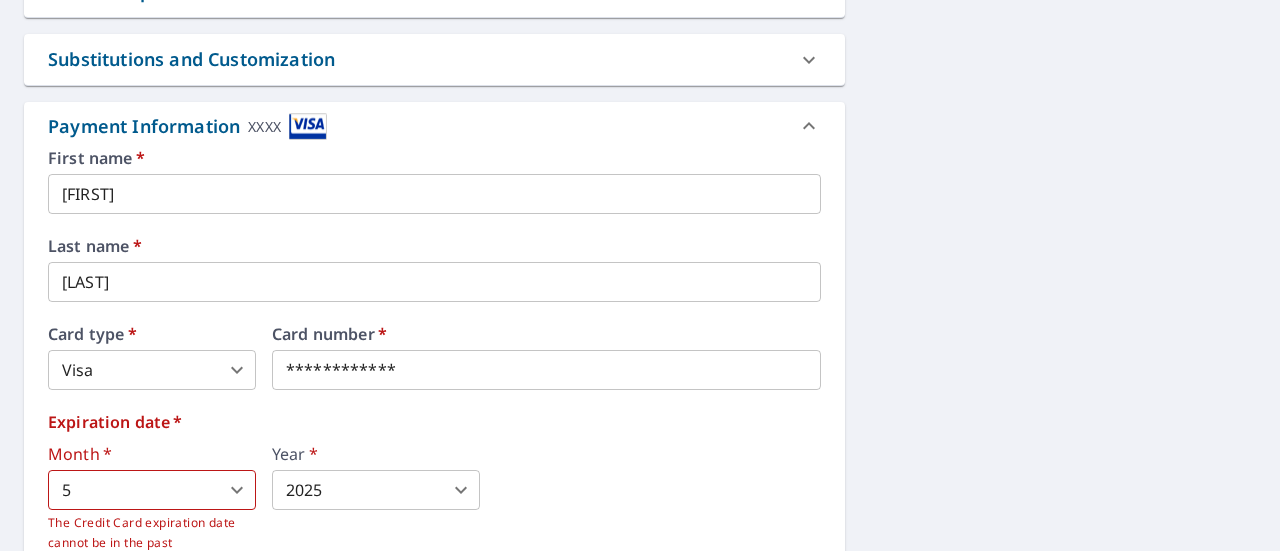 scroll, scrollTop: 928, scrollLeft: 0, axis: vertical 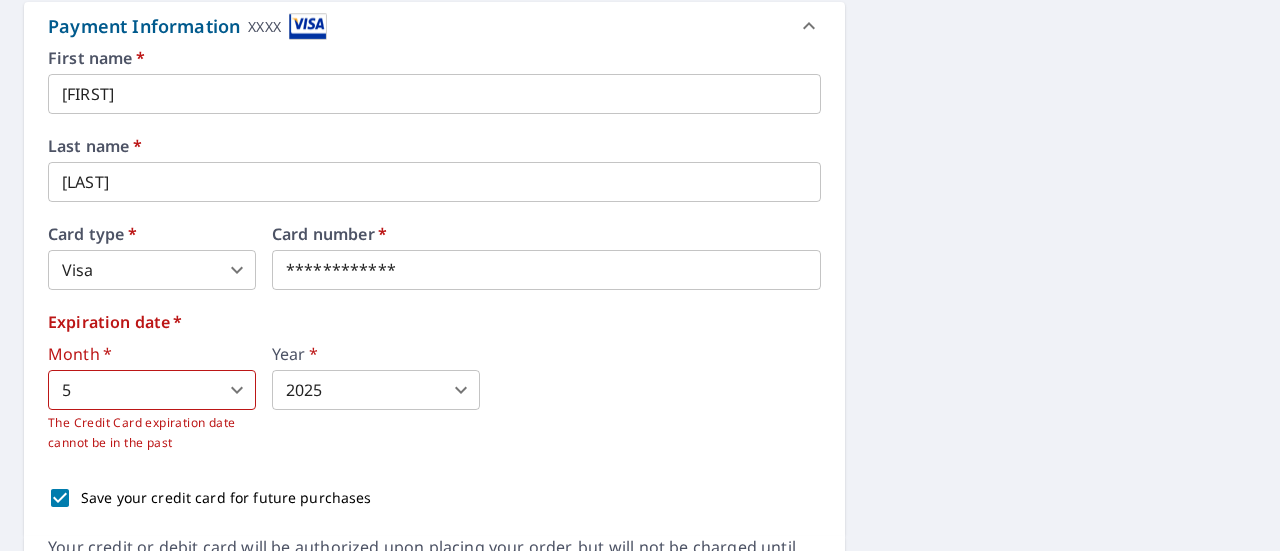 click on "AH AH
Dashboard Order History Cancel Order AH Dashboard / Finalize Order Finalize Order 1 [NUMBER] [STREET] [CITY], [STATE] [POSTAL_CODE] Aerial Road A standard road map Aerial A detailed look from above Labels Labels 250 feet 50 m © 2025 TomTom, © Vexcel Imaging, © 2025 Microsoft Corporation, © OpenStreetMap Terms PROPERTY TYPE MultiFamily Complex BUILDING ID 1 [NUMBER] [STREET], [CITY], [STATE], [POSTAL_CODE] Changes to structures in last 4 years ( renovations, additions, etc. ) Include Special Instructions x ​ Claim Information Claim number ​ Claim information ​ PO number ​ Date of loss ​ Cat ID ​ Email Recipients Your reports will be sent to [EMAIL]. Edit Contact Information. Send a copy of the report to: ​ Substitutions and Customization Roof measurement report substitutions If a Commercial/Multi-Family Report is unavailable send me a Residential Report: Yes No Ask If a Bid Perfect - Residential Report is unavailable send me a QuickSquares Report: Yes No Ask Yes No Ask Yes No Ask Yes" at bounding box center (640, 275) 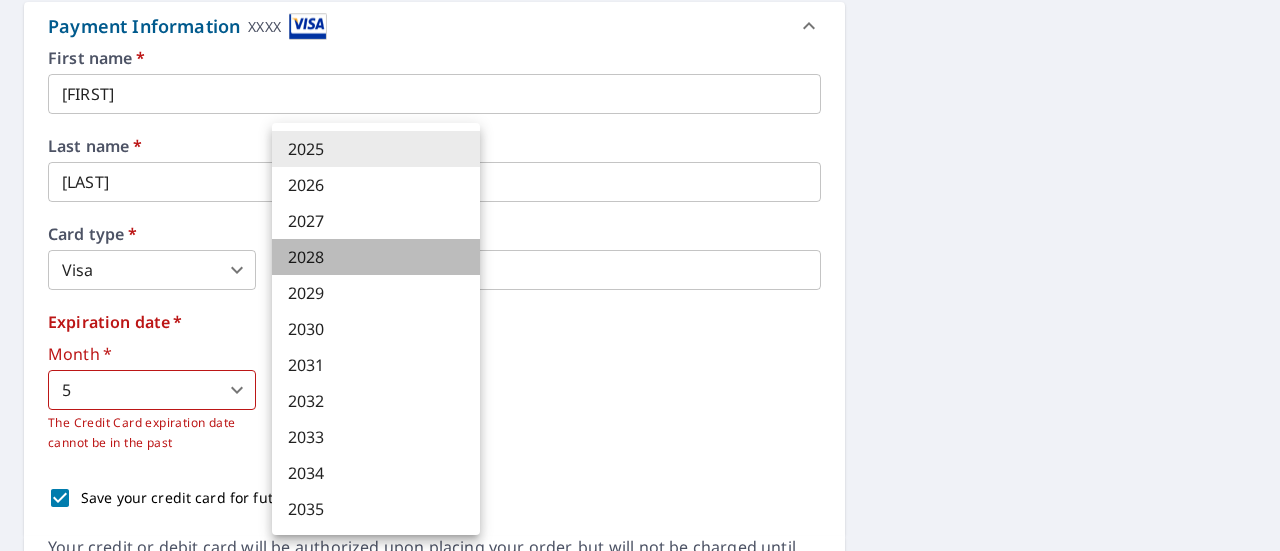 click on "2028" at bounding box center [376, 257] 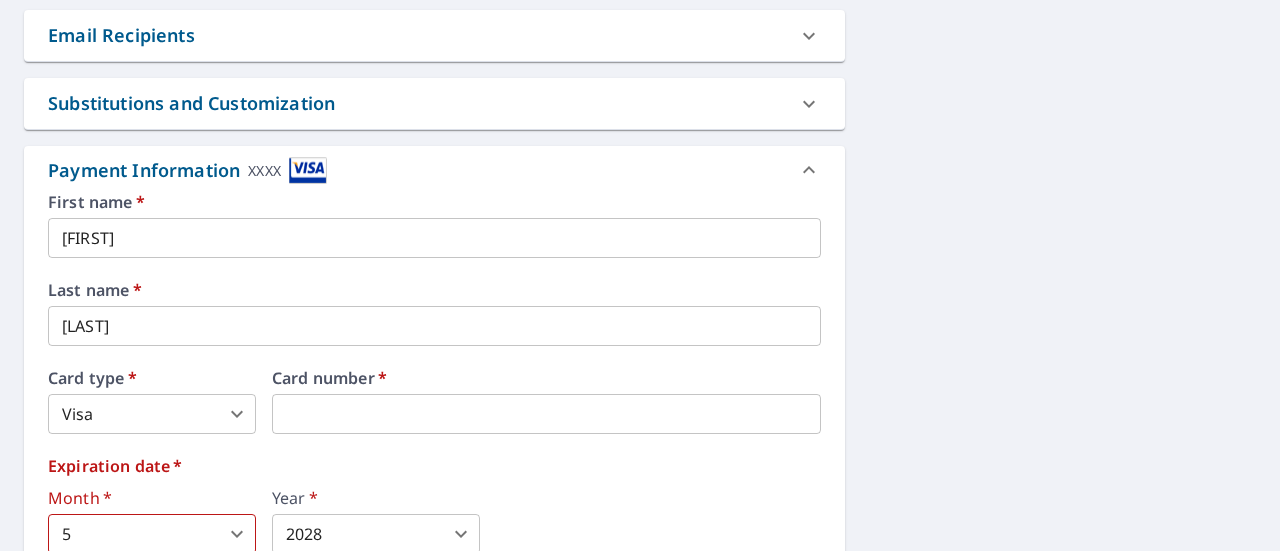 scroll, scrollTop: 762, scrollLeft: 0, axis: vertical 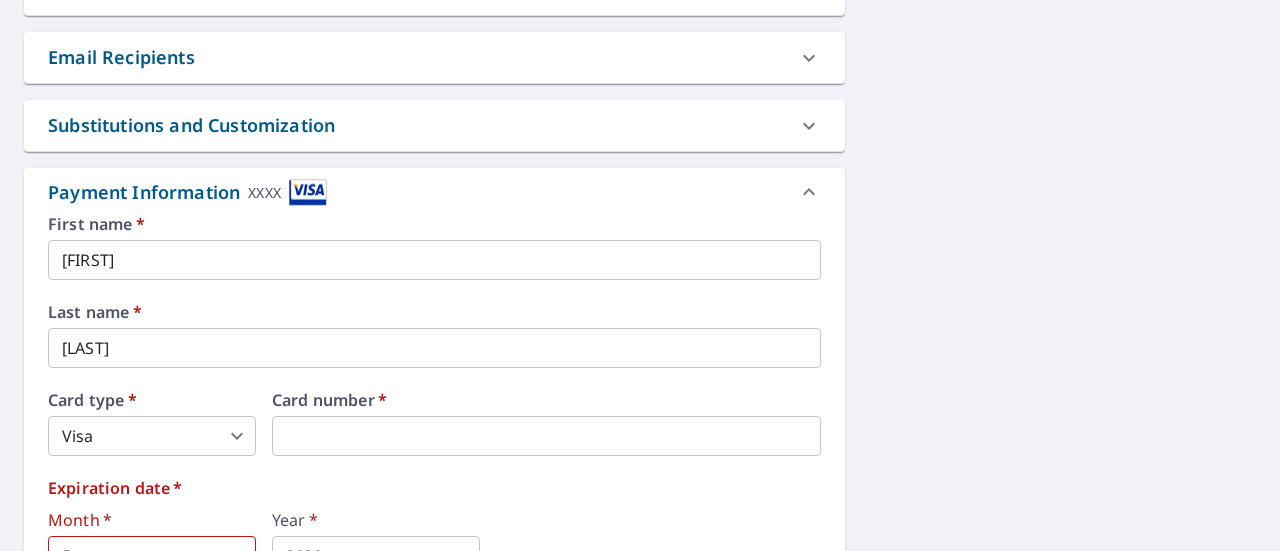click on "[NUMBER] [STREET], [CITY], [STATE], [POSTAL_CODE] Changes to structures in last 4 years ( renovations, additions, etc. ) Include Special Instructions x ​ Claim Information Claim number ​ Claim information ​ PO number ​ Date of loss ​ Cat ID ​ Email Recipients Your reports will be sent to [EMAIL]. Edit Contact Information. Send a copy of the report to: ​ Substitutions and Customization Roof measurement report substitutions If a Commercial/Multi-Family Report is unavailable send me a Residential Report: Yes No Ask If a Bid Perfect - Residential Report is unavailable send me a QuickSquares Report: Yes No Ask Yes No Ask Yes No Ask Yes" at bounding box center [640, 113] 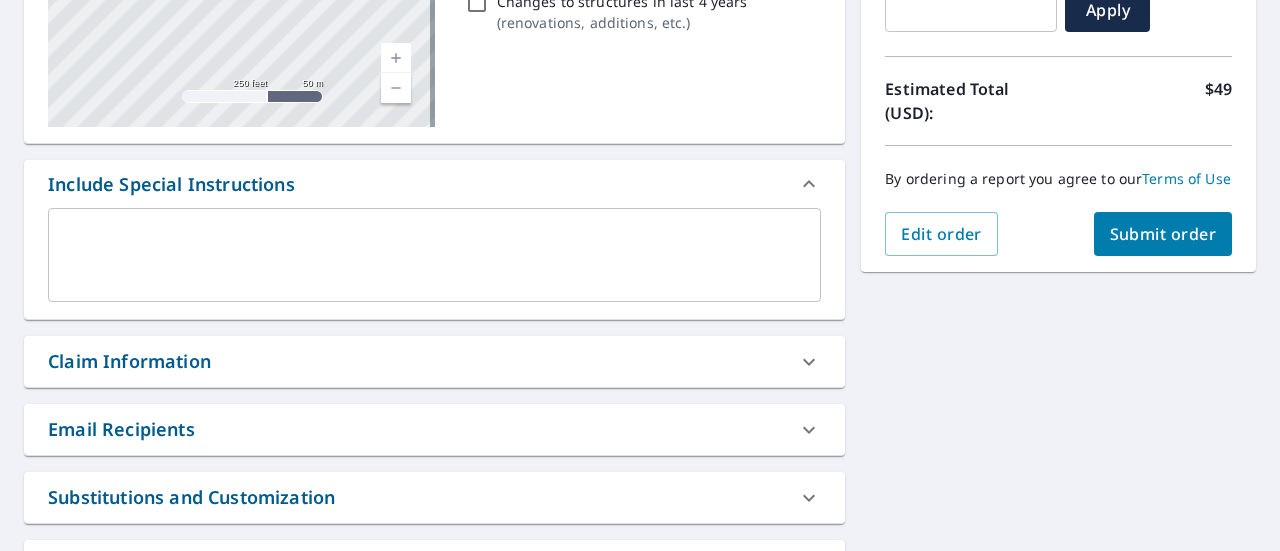 scroll, scrollTop: 362, scrollLeft: 0, axis: vertical 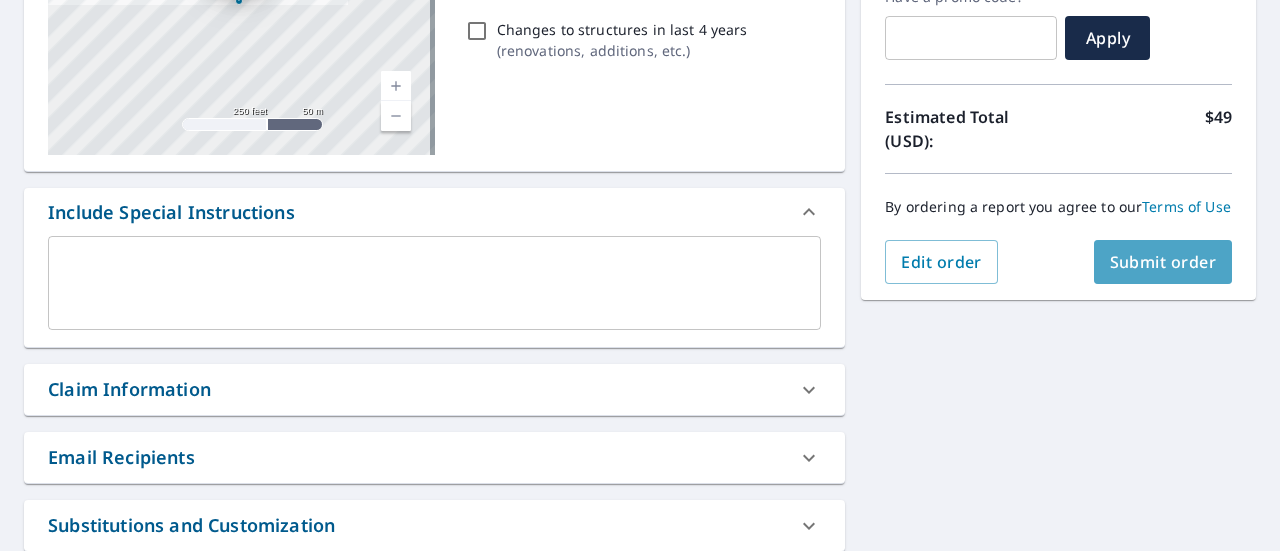click on "Submit order" at bounding box center [1163, 262] 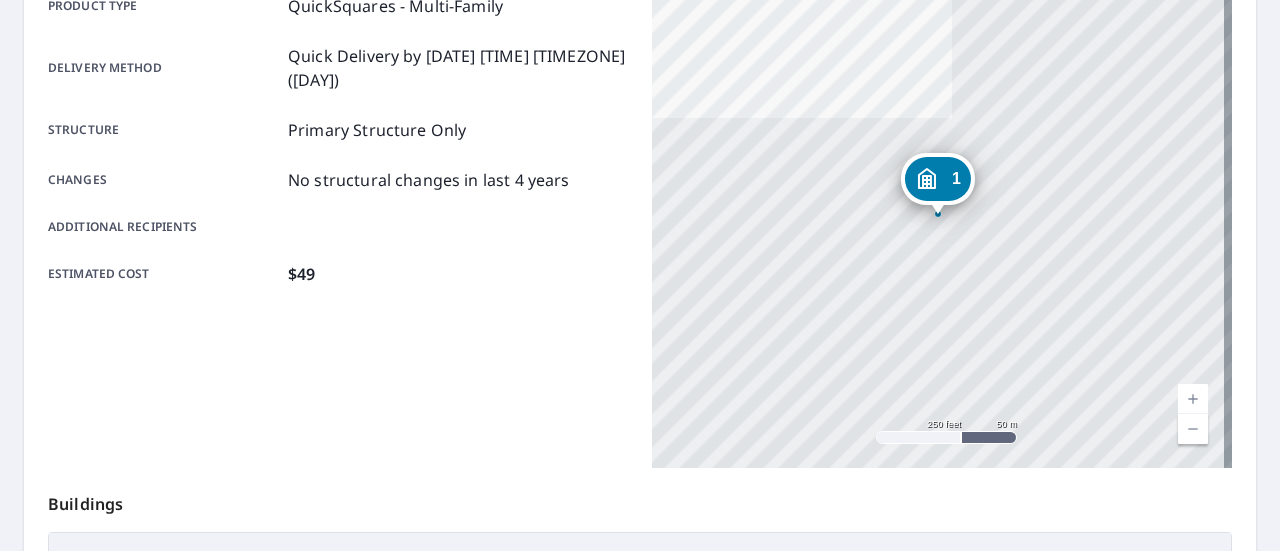 scroll, scrollTop: 124, scrollLeft: 0, axis: vertical 